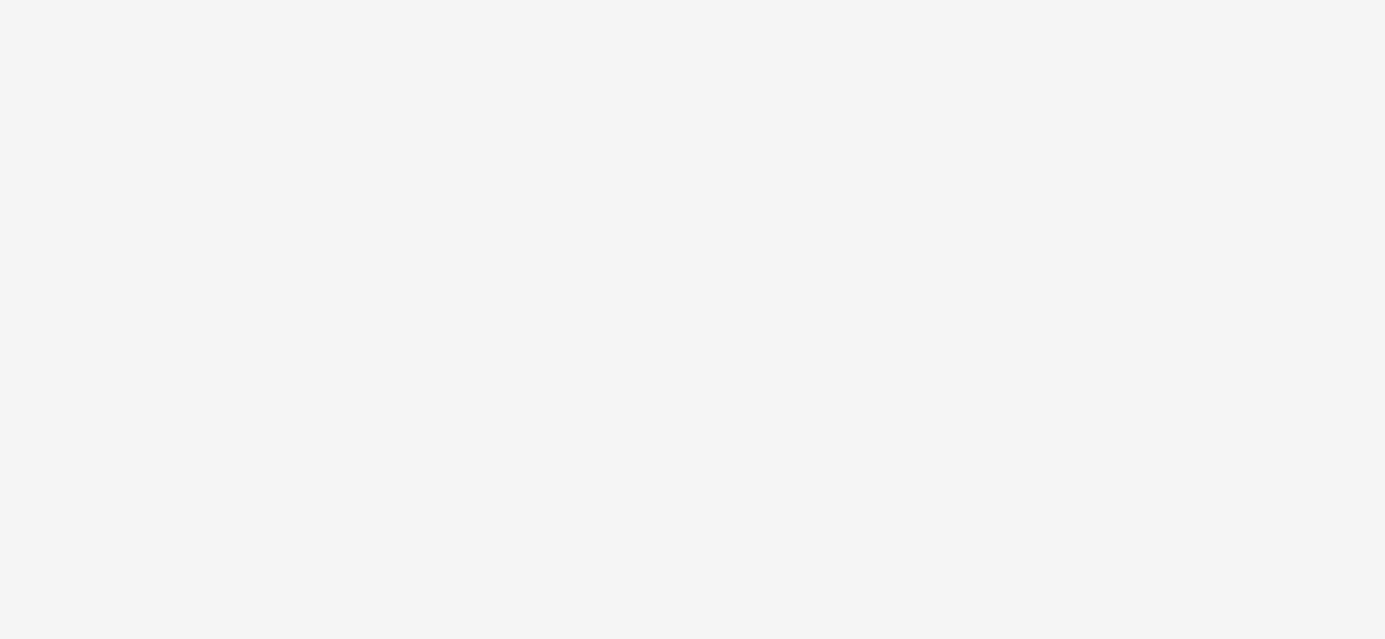 scroll, scrollTop: 0, scrollLeft: 0, axis: both 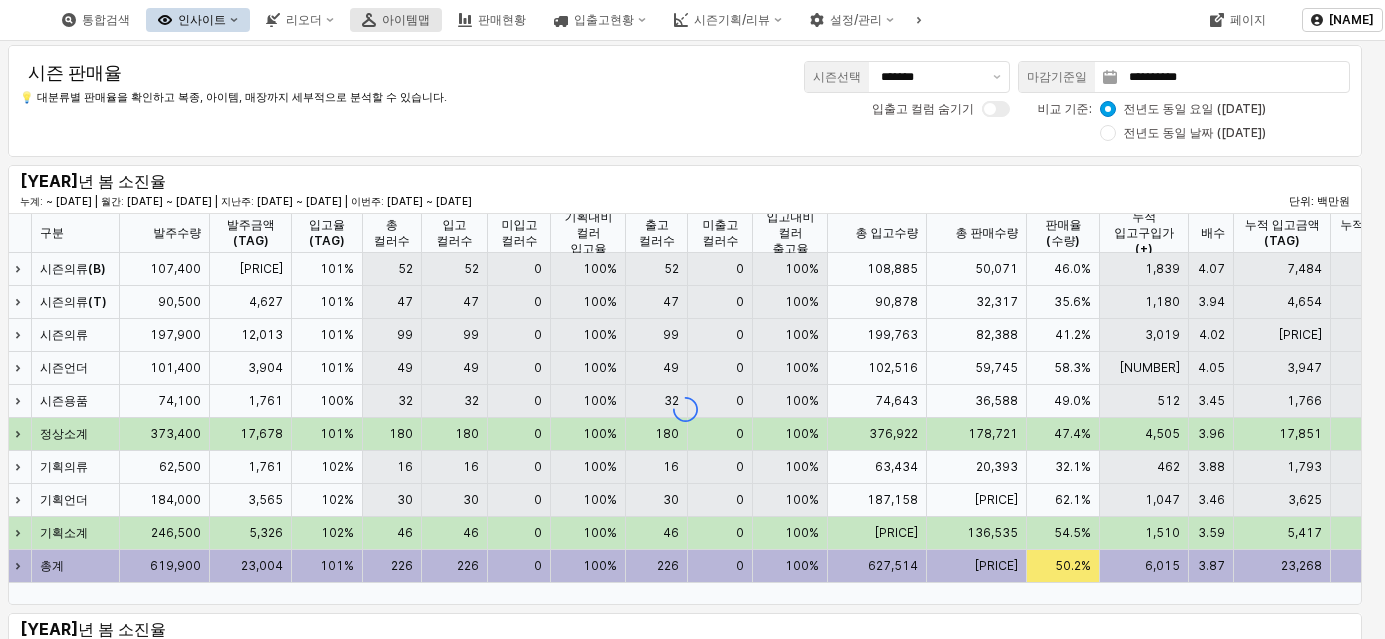 click on "아이템맵" at bounding box center (406, 19) 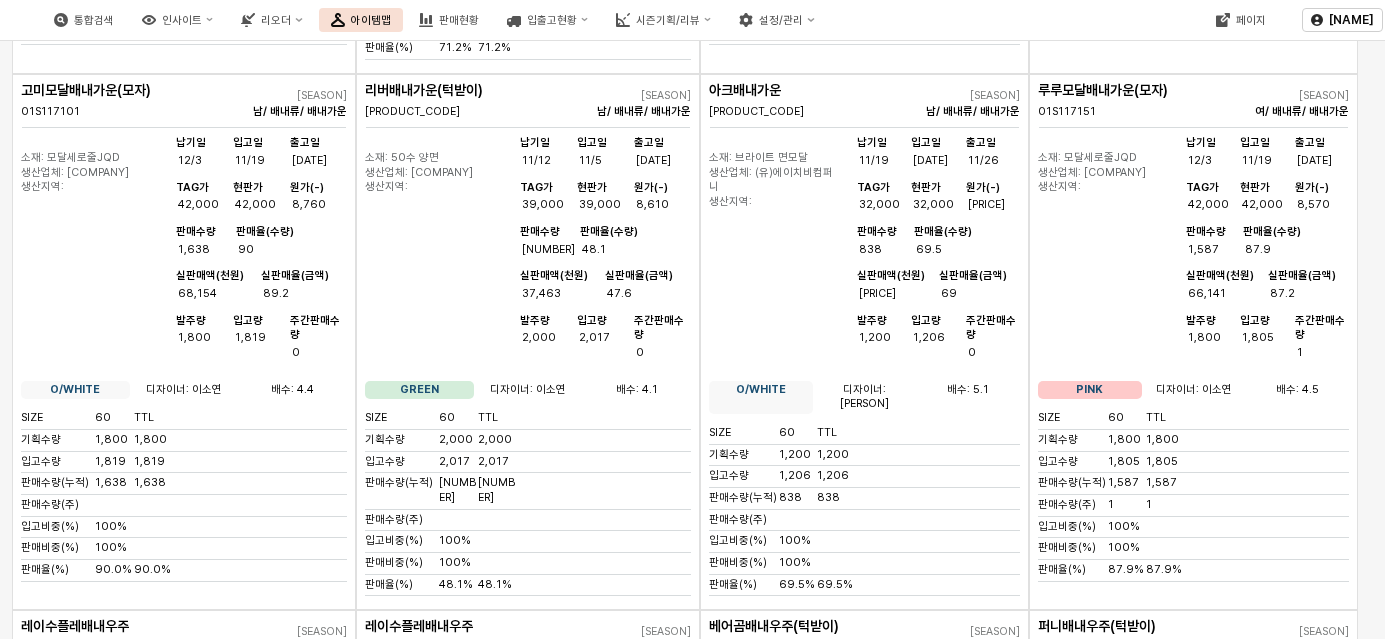 scroll, scrollTop: 0, scrollLeft: 0, axis: both 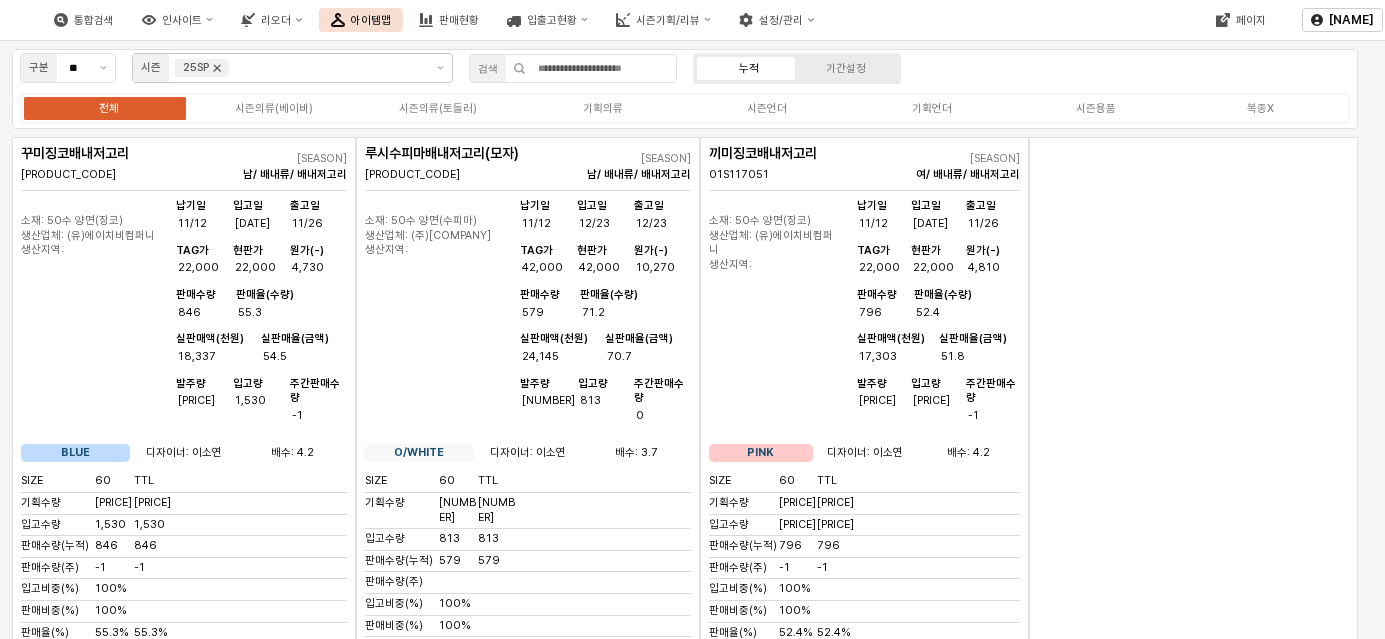 click at bounding box center (217, 68) 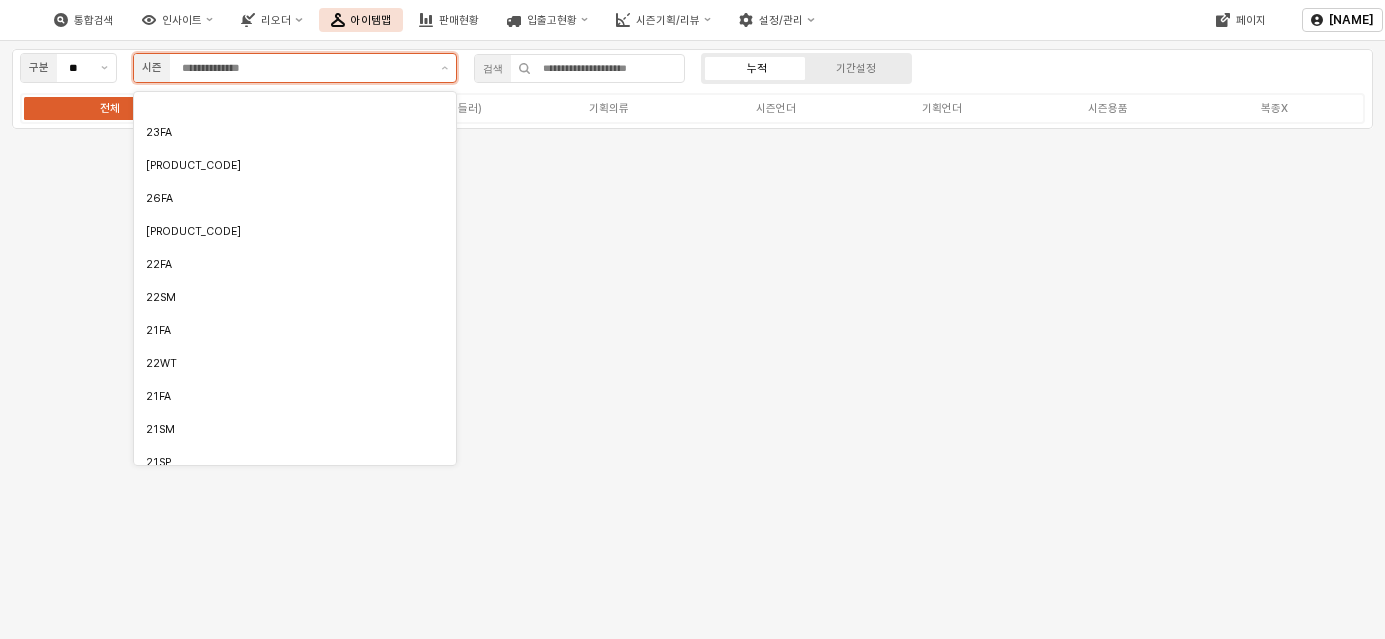 scroll, scrollTop: 0, scrollLeft: 0, axis: both 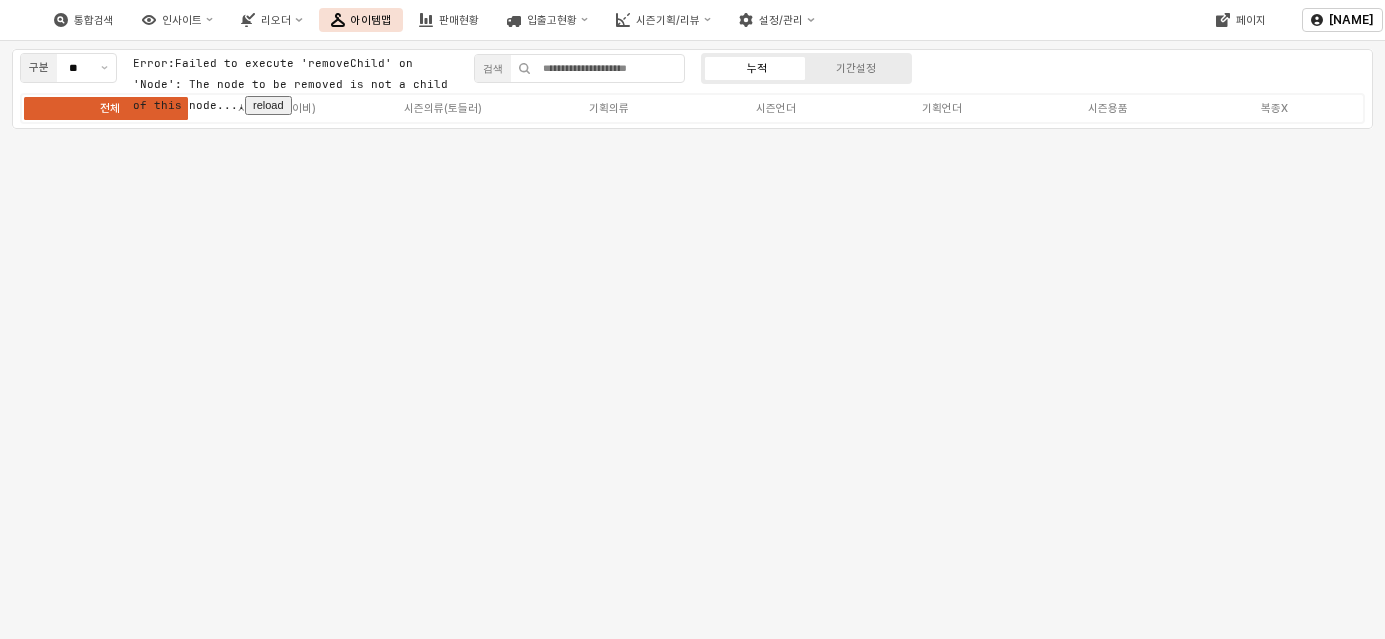 click on "구분 **  Error:  Failed to execute 'removeChild' on 'Node': The node to be removed is not a child of this node. ...  reload 검색 누적 기간설정 전체 시즌의류(베이비) 시즌의류(토들러) 기획의류 시즌언더 기획언더 시즌용품 복종X" at bounding box center (692, 123) 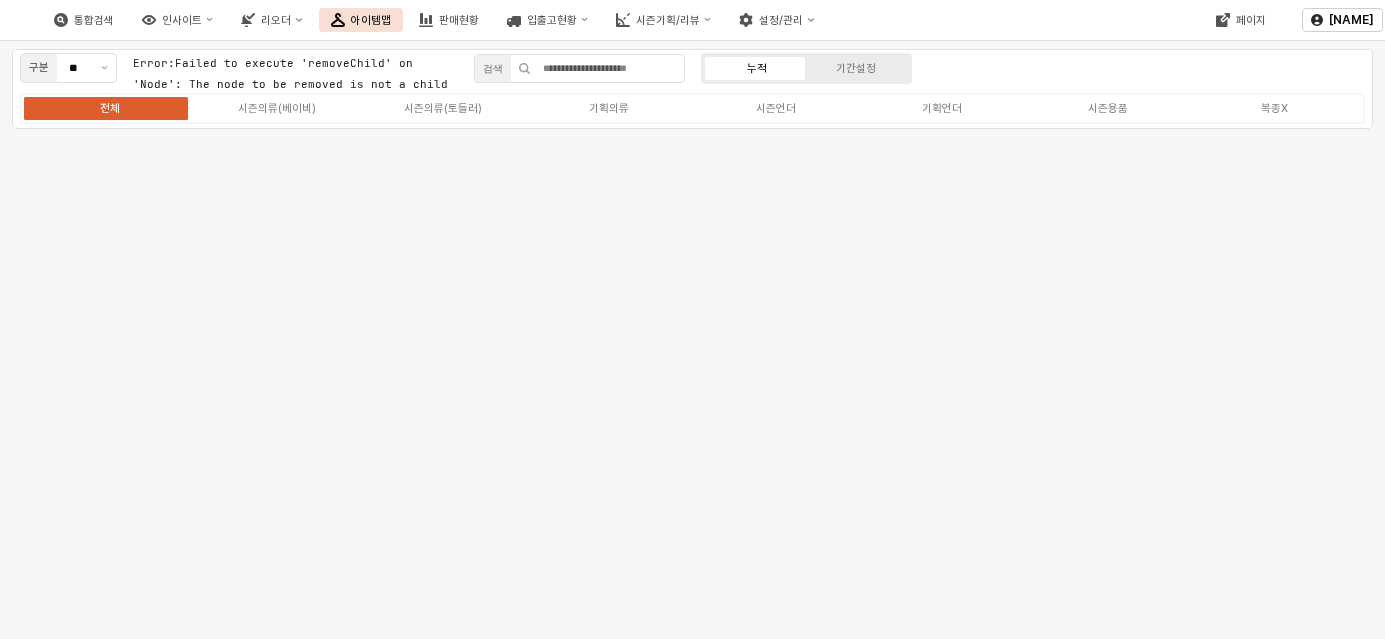 click on "아이템맵" at bounding box center [371, 20] 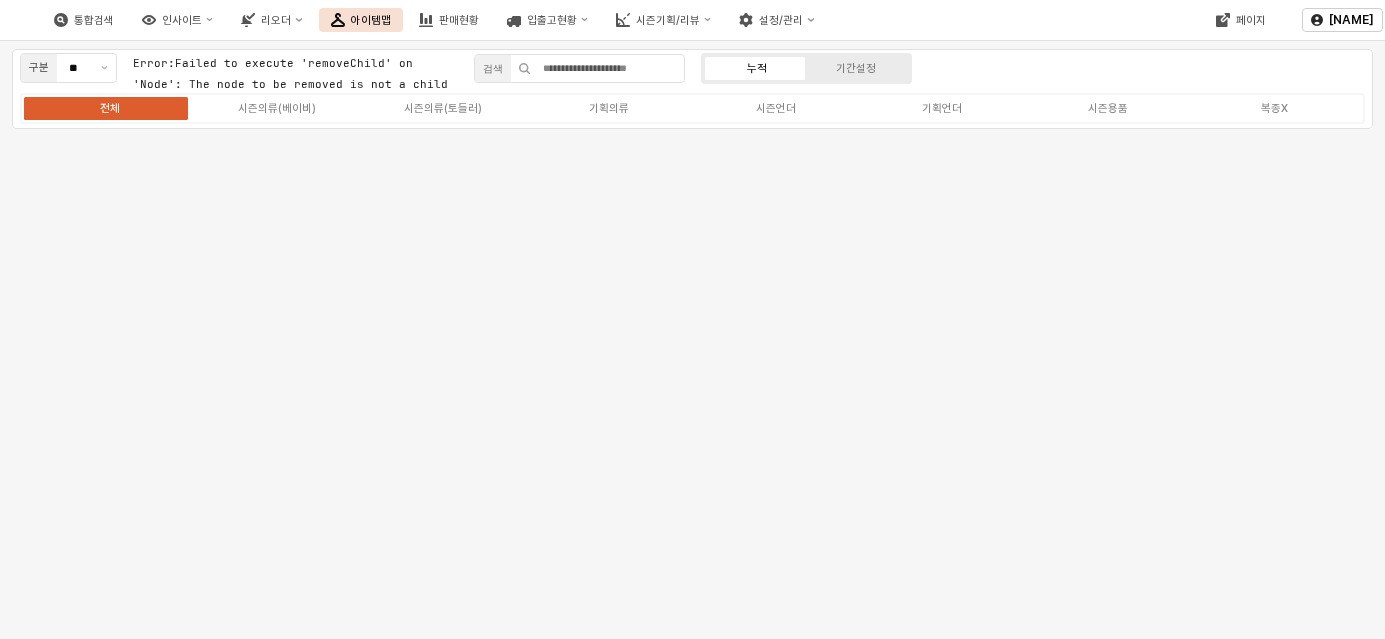 click on "아이템맵" at bounding box center [371, 20] 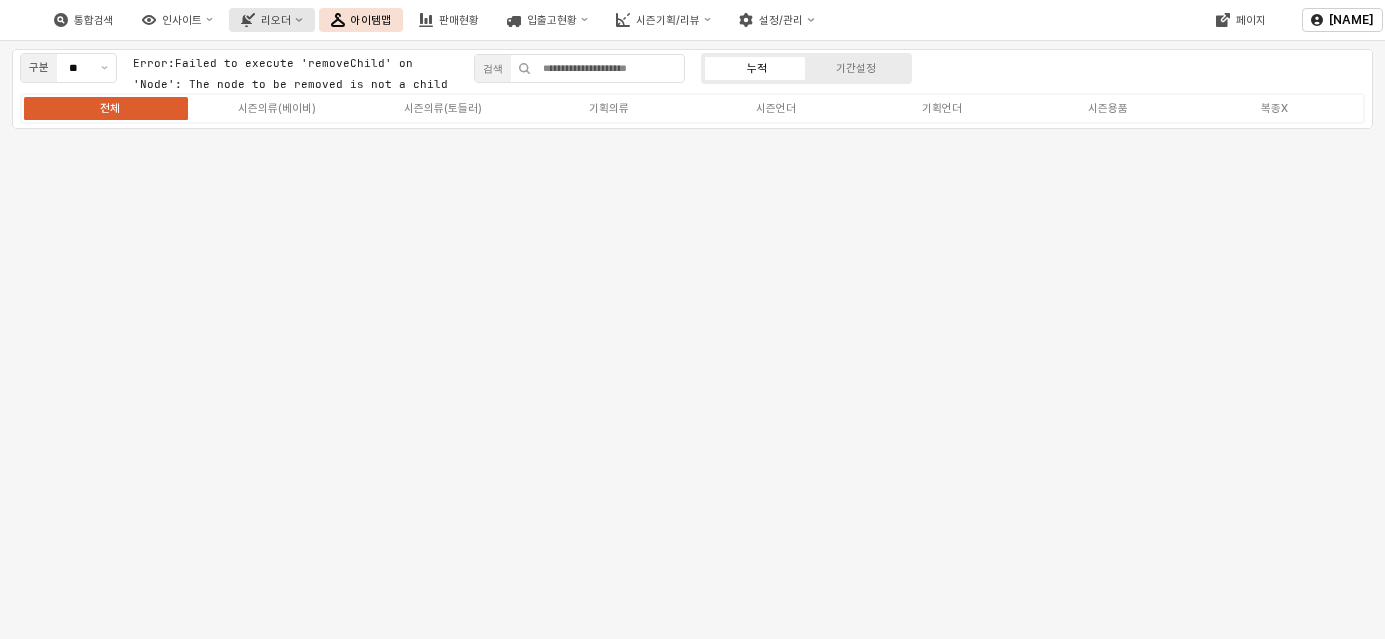 click at bounding box center [298, 19] 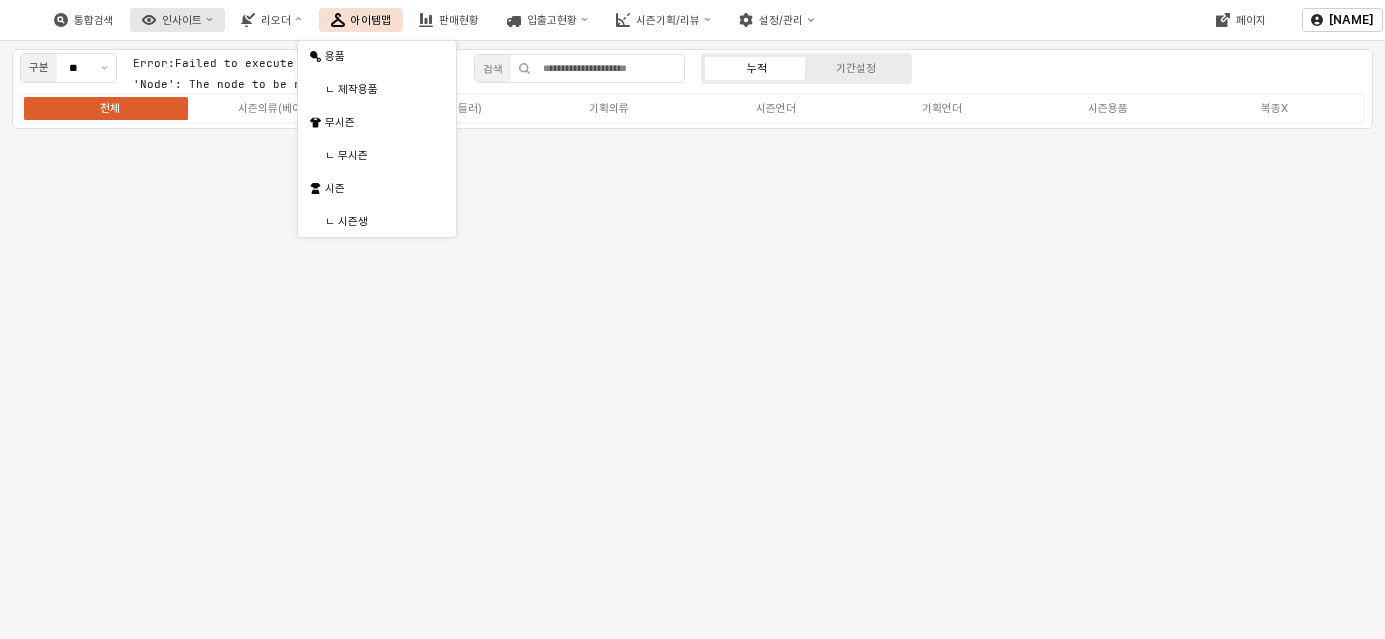 click at bounding box center [149, 20] 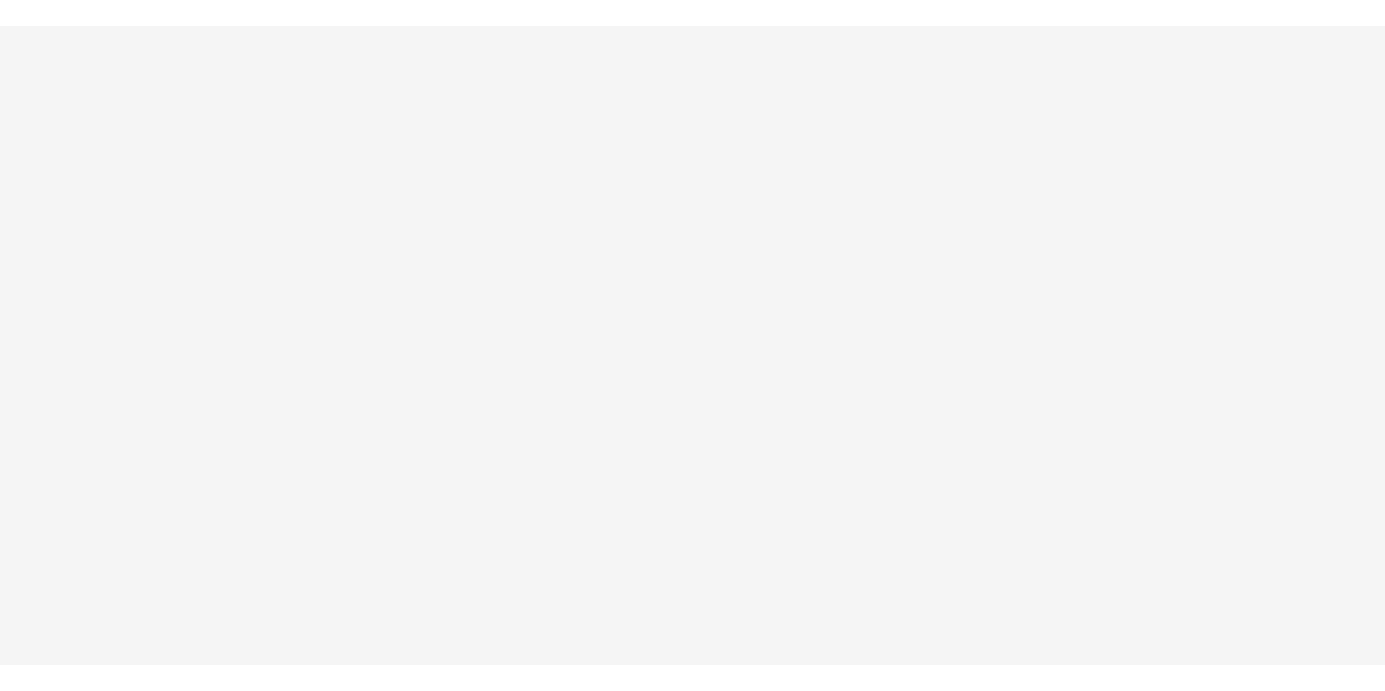 scroll, scrollTop: 0, scrollLeft: 0, axis: both 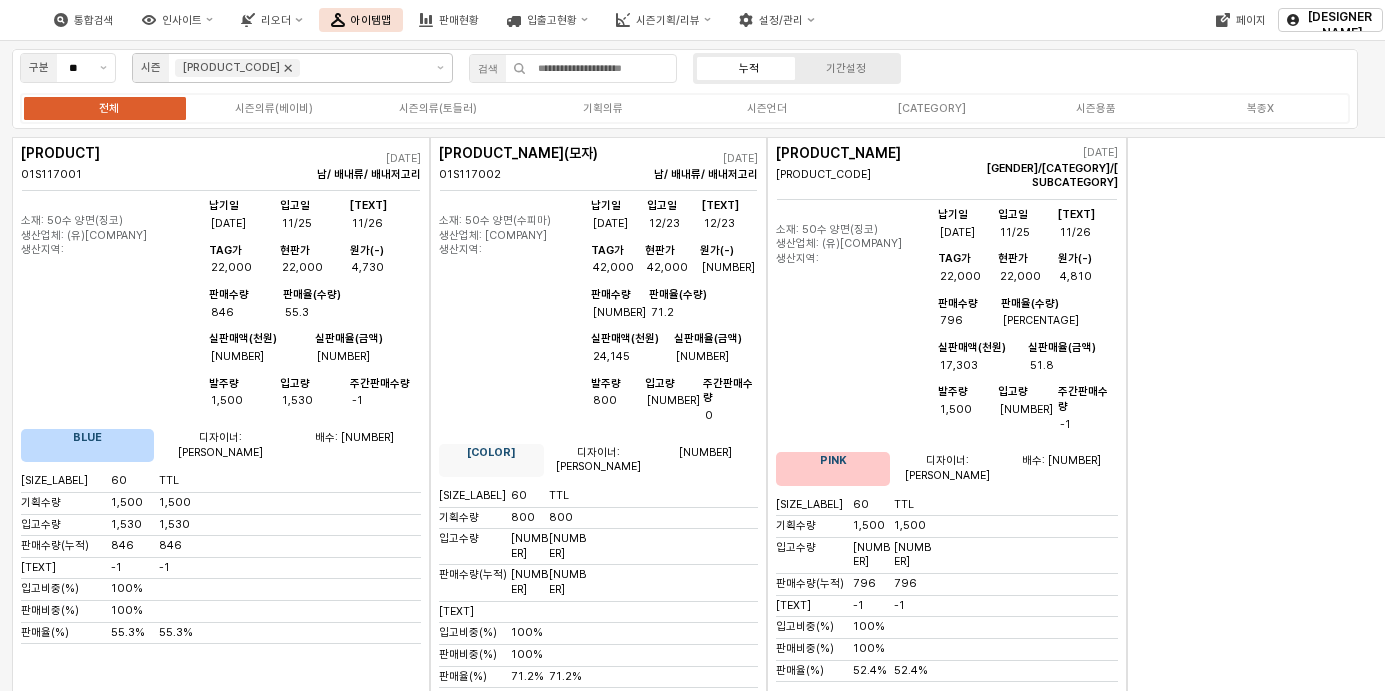 click at bounding box center [288, 68] 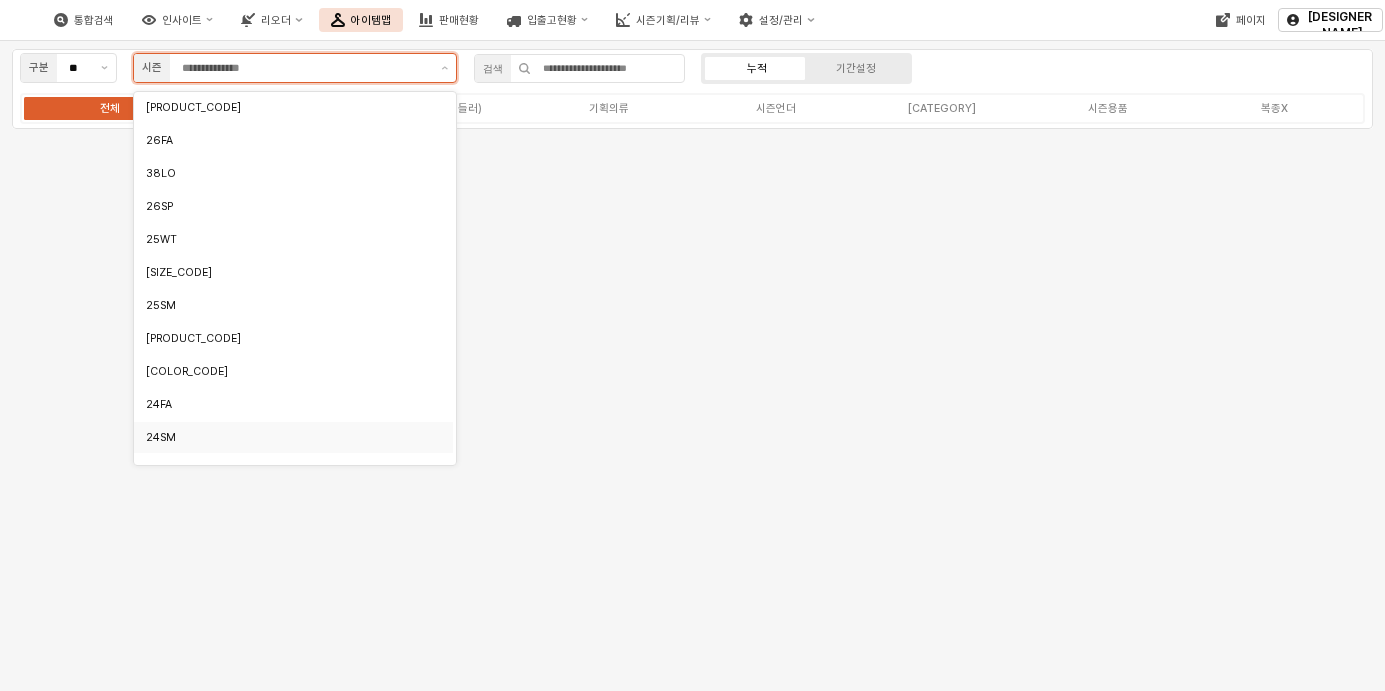 click on "24SM" at bounding box center [288, 437] 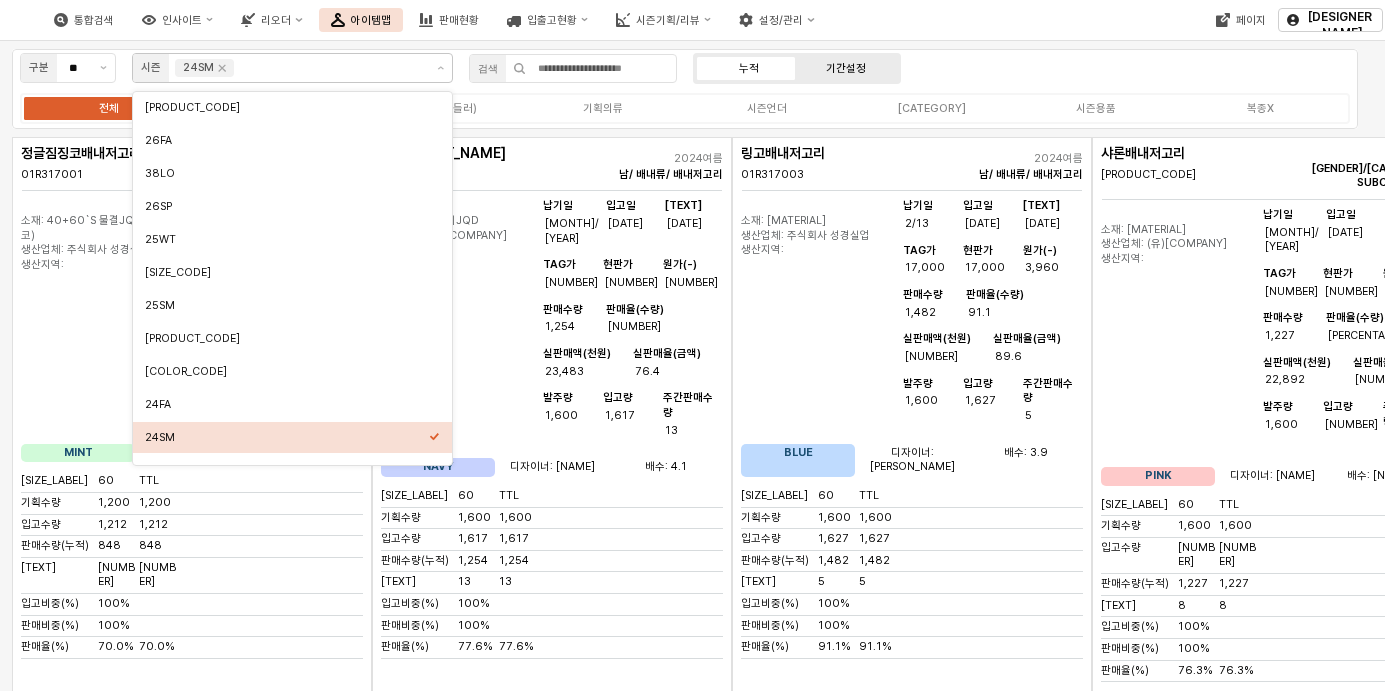 click on "기간설정" at bounding box center (846, 68) 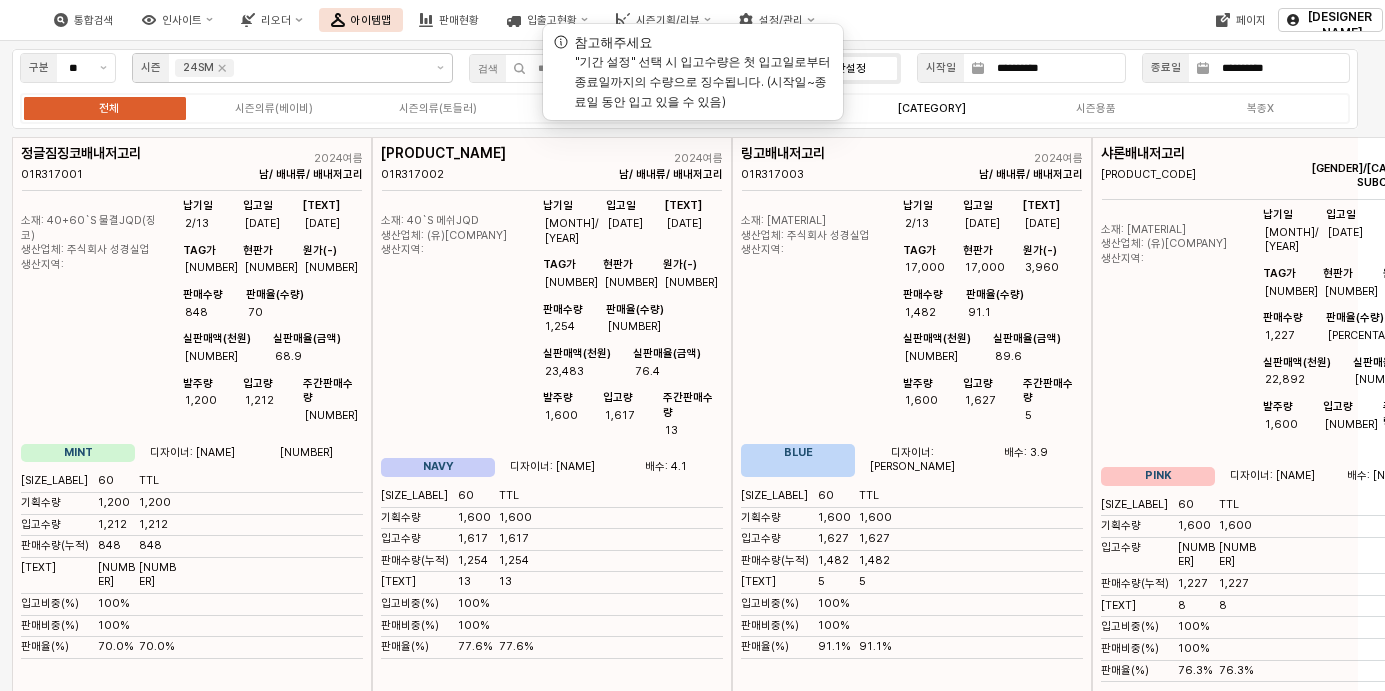 click on "[CATEGORY]" at bounding box center [932, 108] 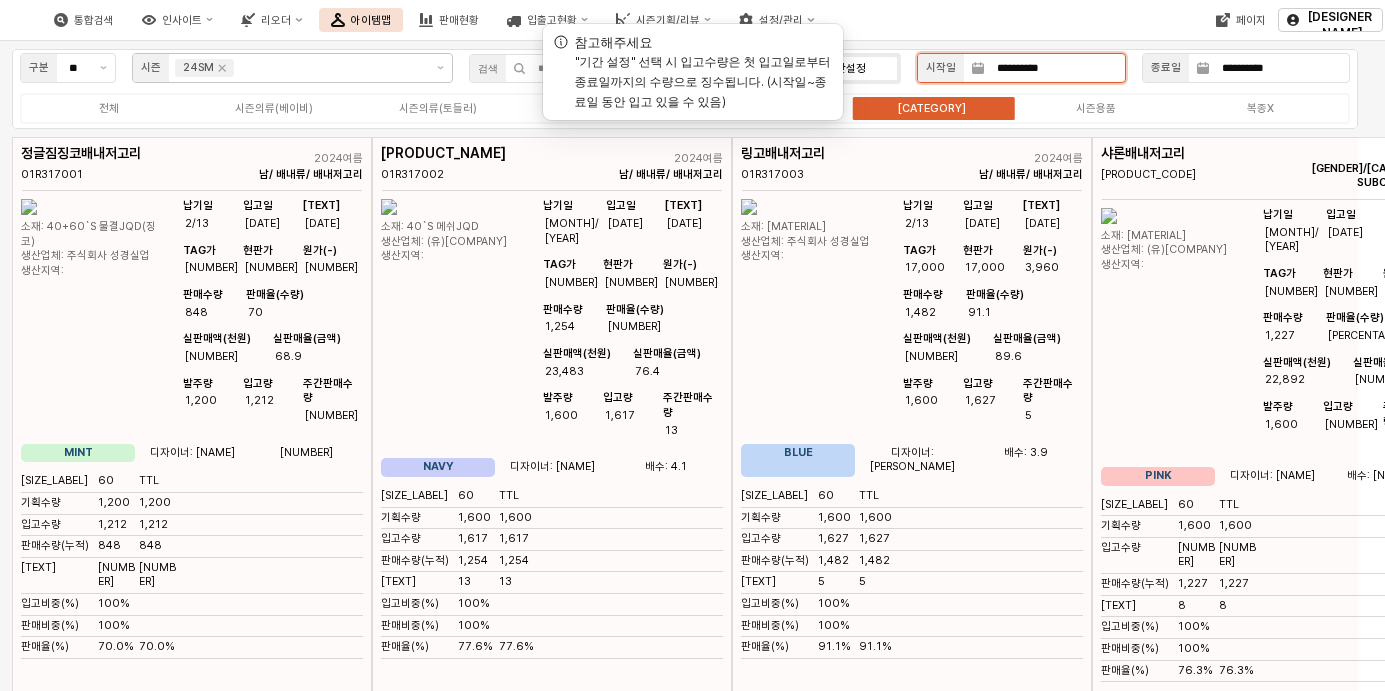 click on "**********" at bounding box center [1055, 68] 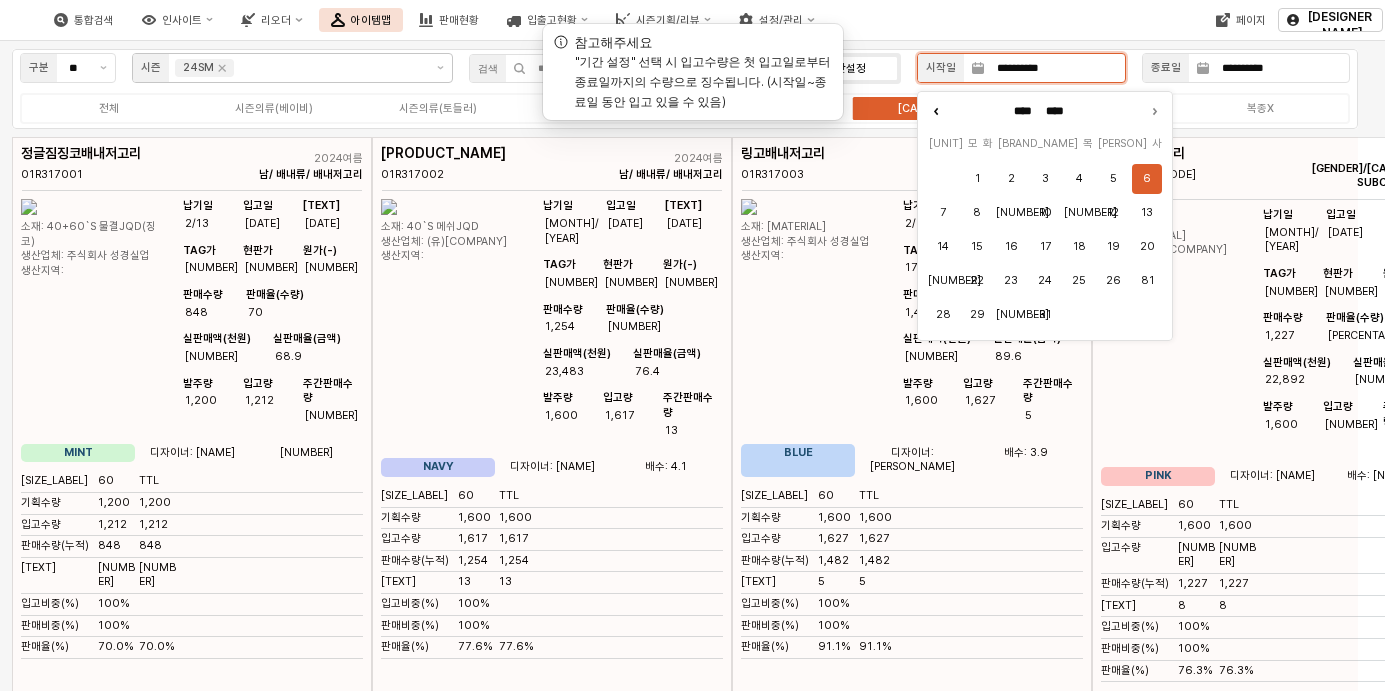 click at bounding box center [936, 111] 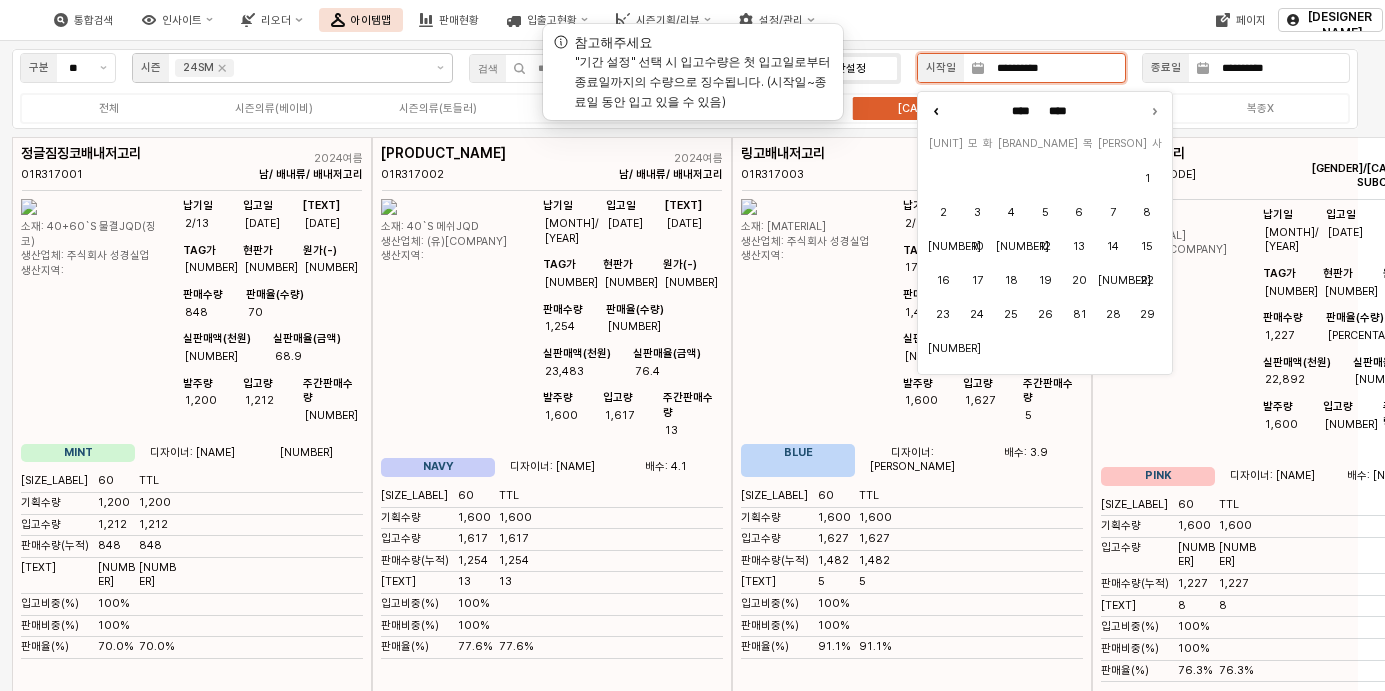 click at bounding box center (936, 111) 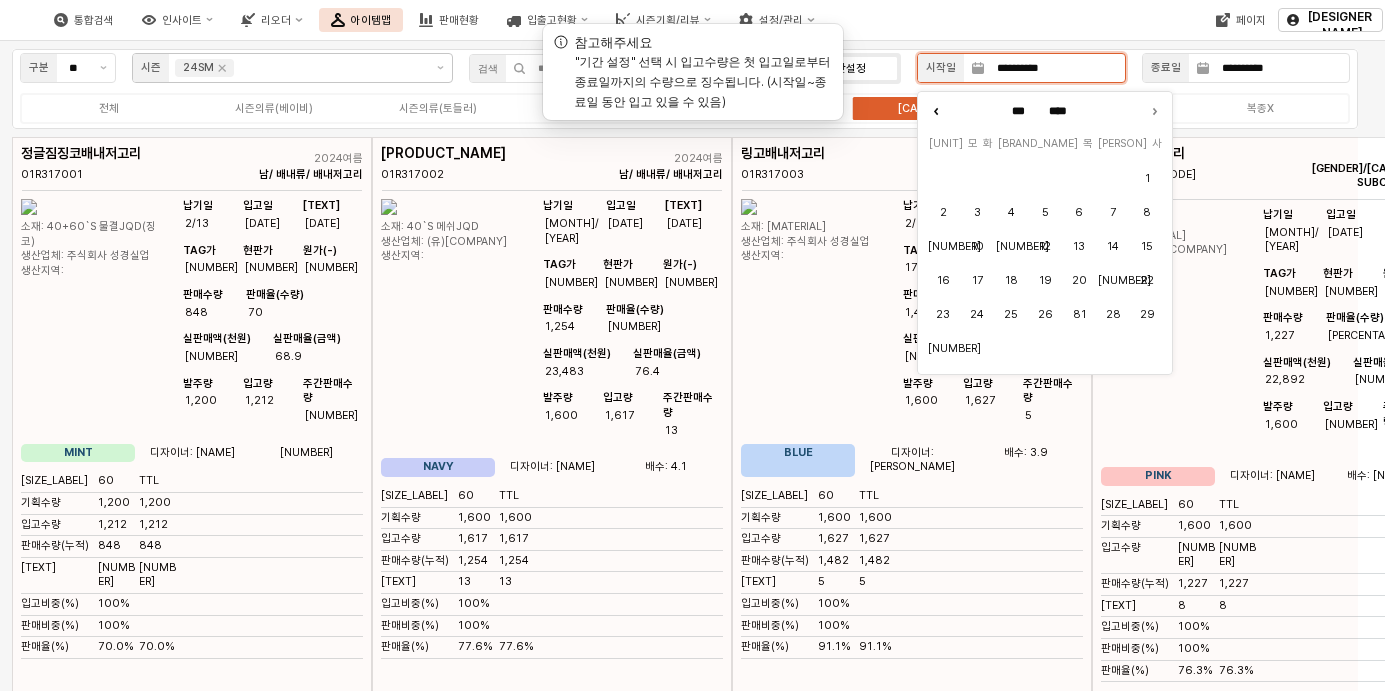 click at bounding box center [936, 111] 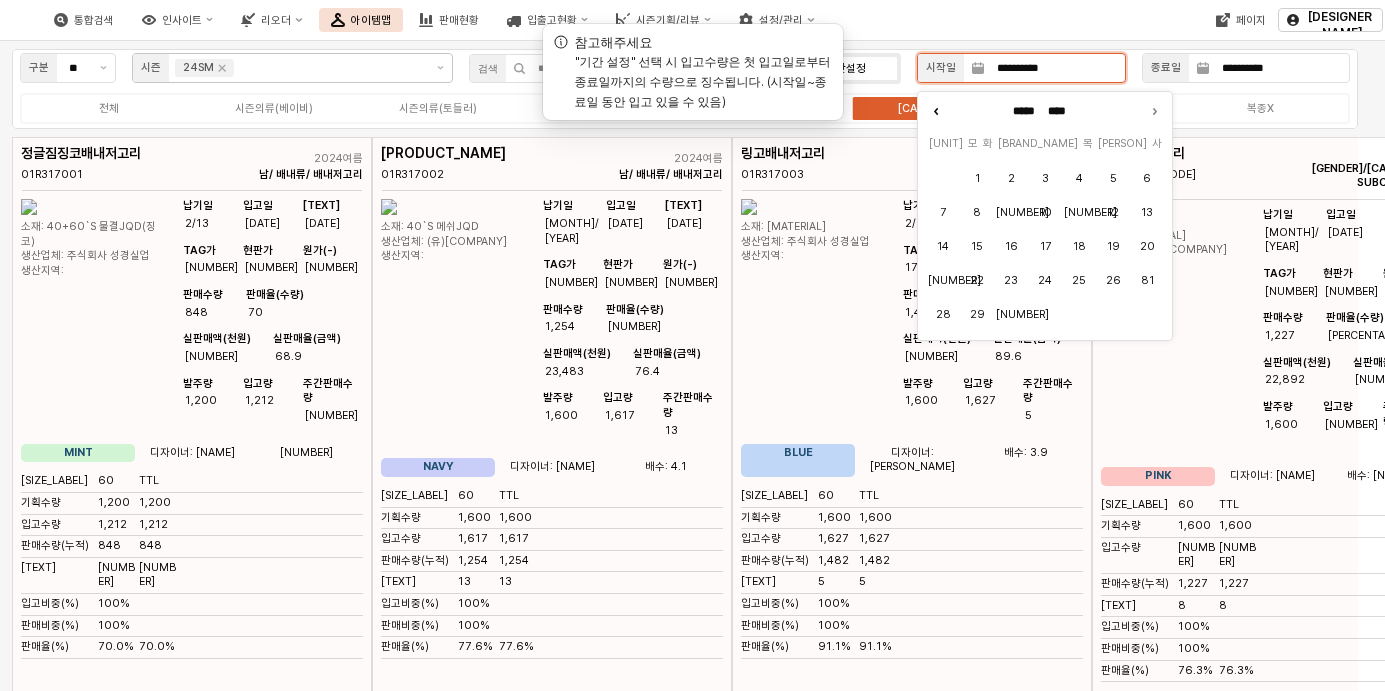 click at bounding box center [936, 111] 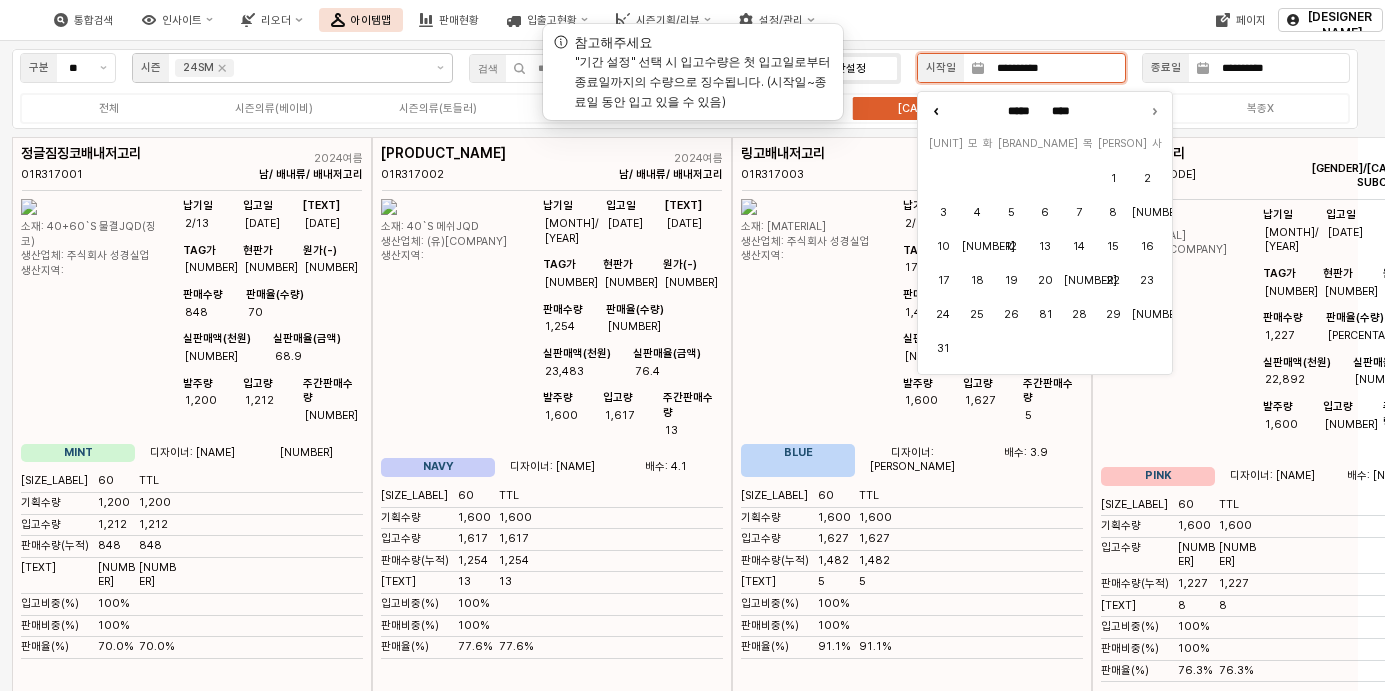click at bounding box center (936, 111) 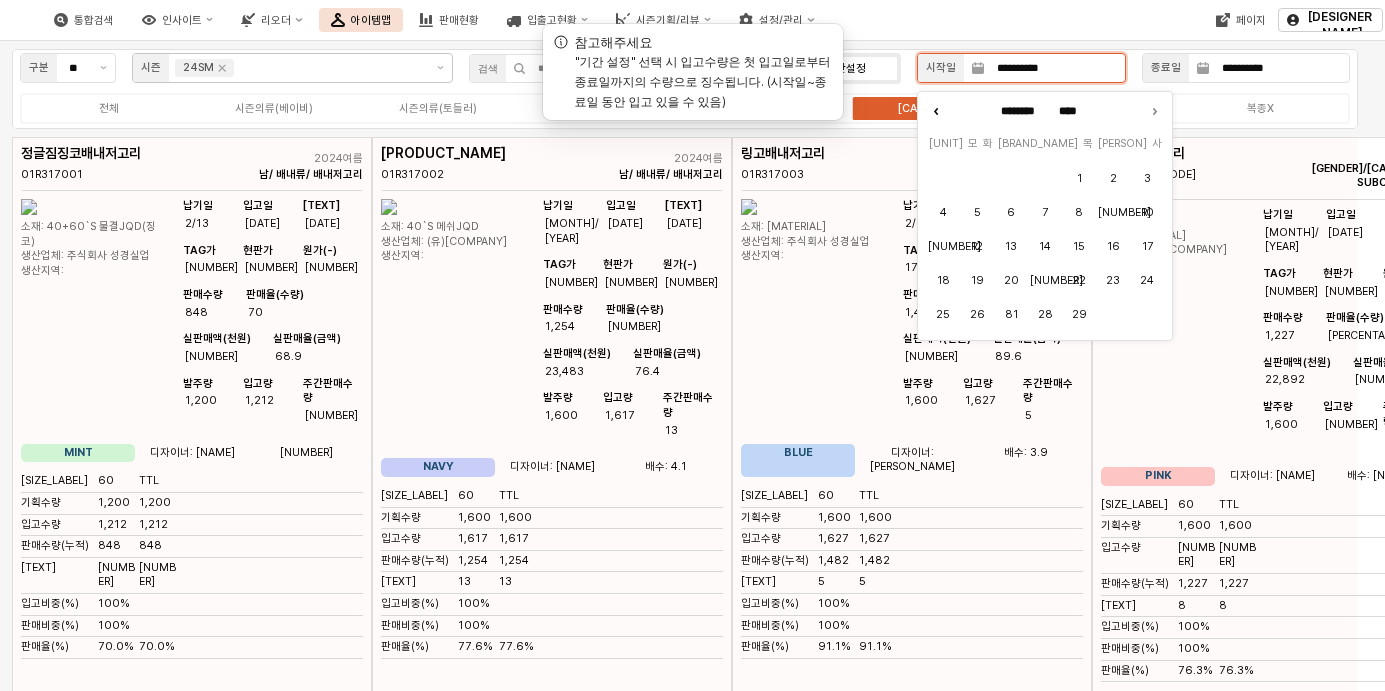 click at bounding box center [936, 111] 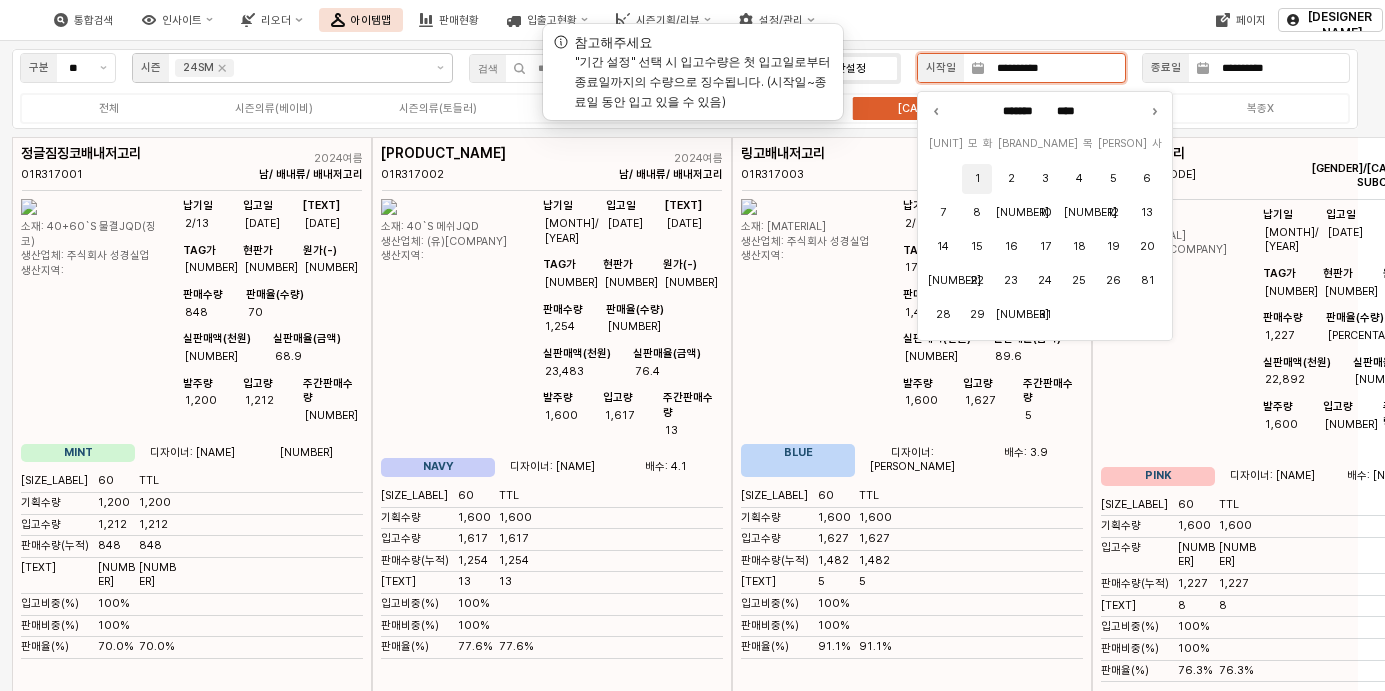 click on "1" at bounding box center (977, 179) 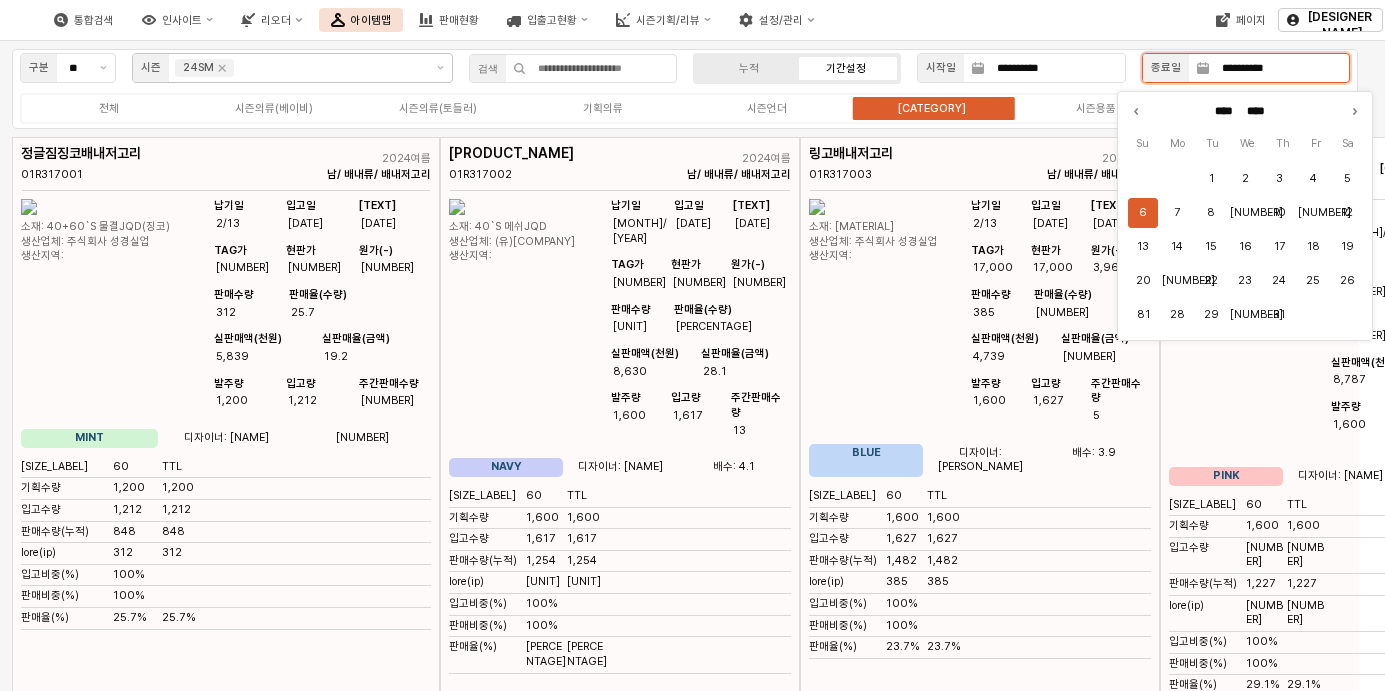 click on "**********" at bounding box center [1279, 68] 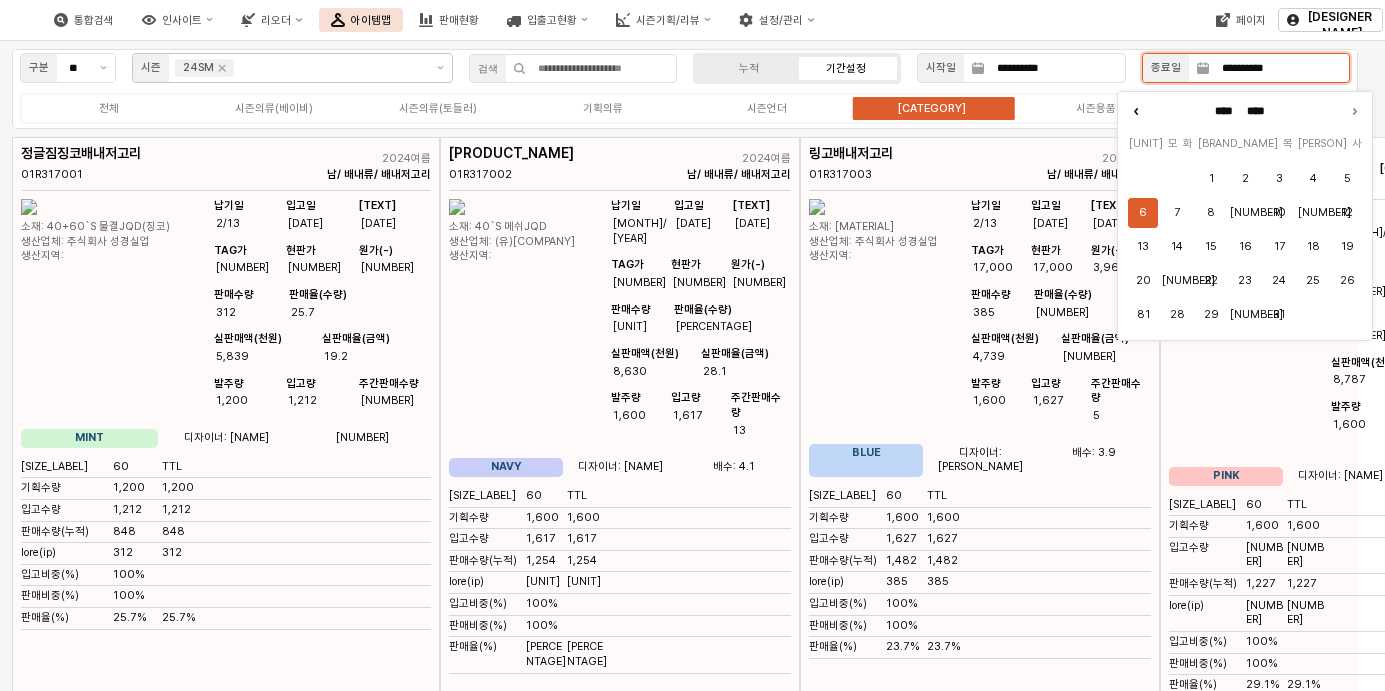 click at bounding box center [1136, 111] 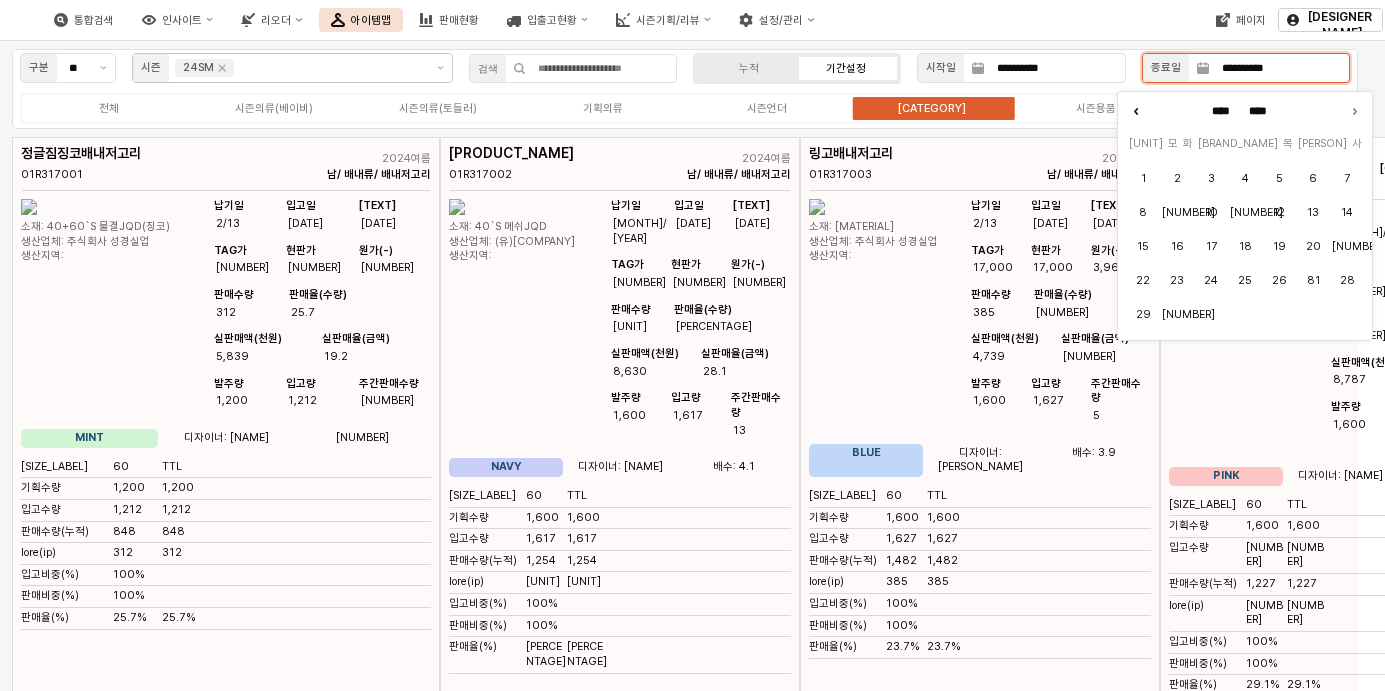 click at bounding box center (1136, 111) 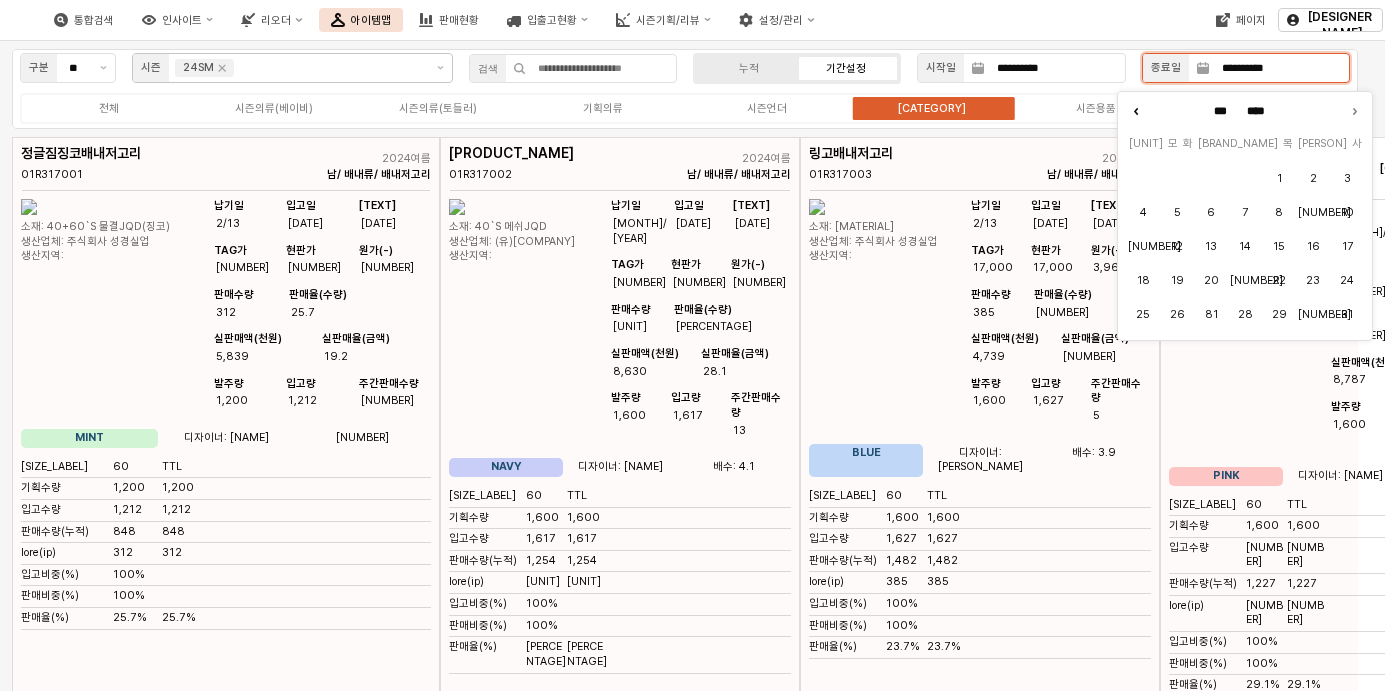 click at bounding box center (1136, 111) 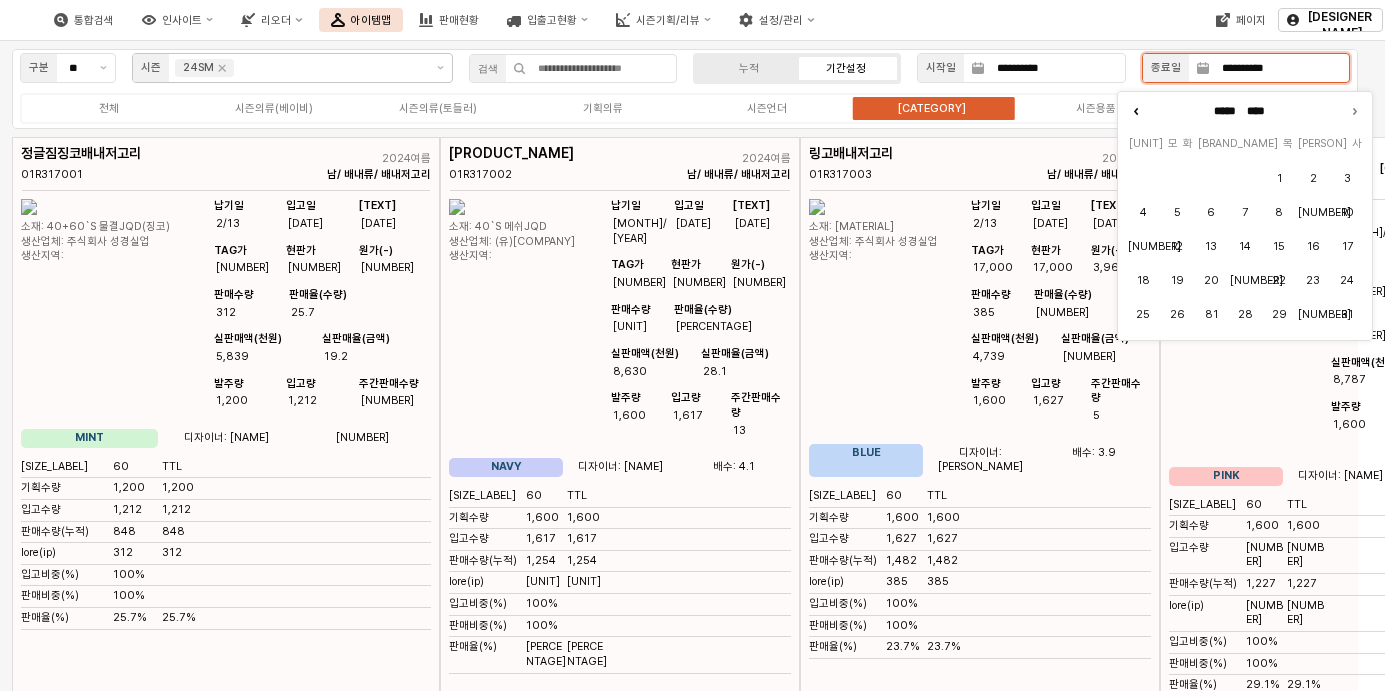 click at bounding box center [1136, 111] 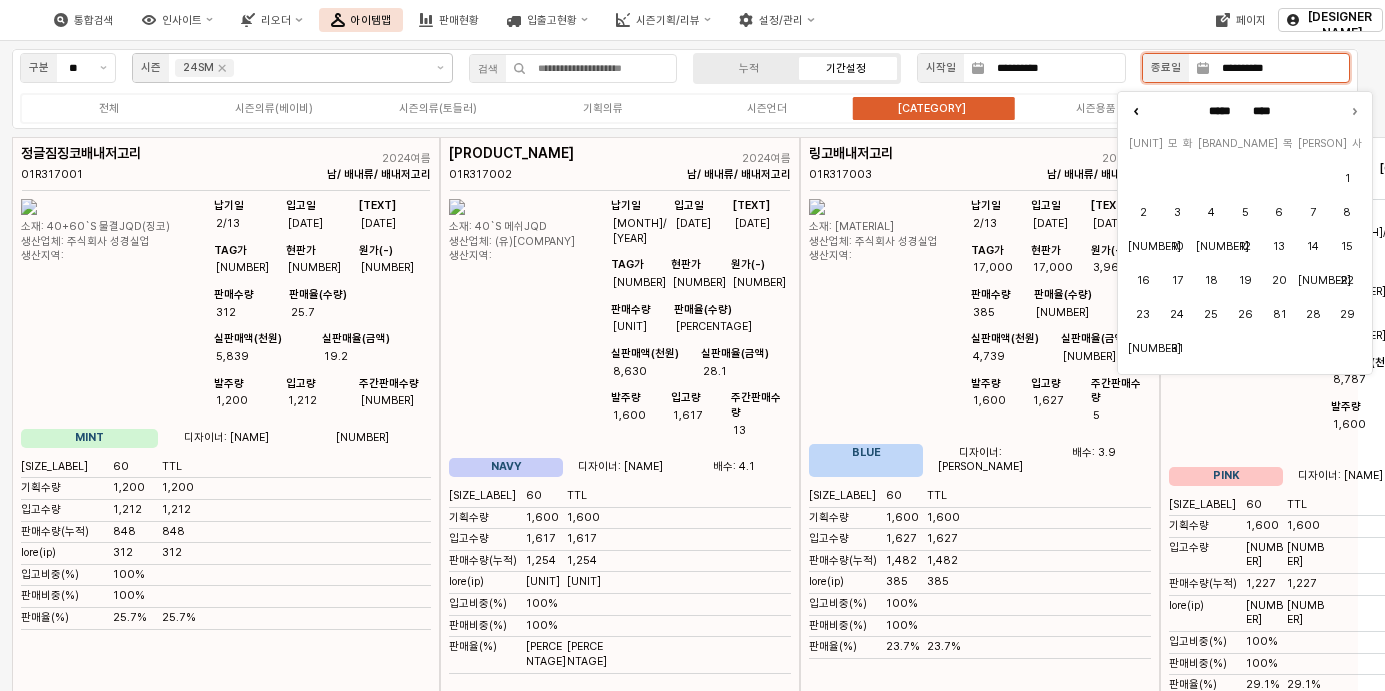 click at bounding box center (1136, 111) 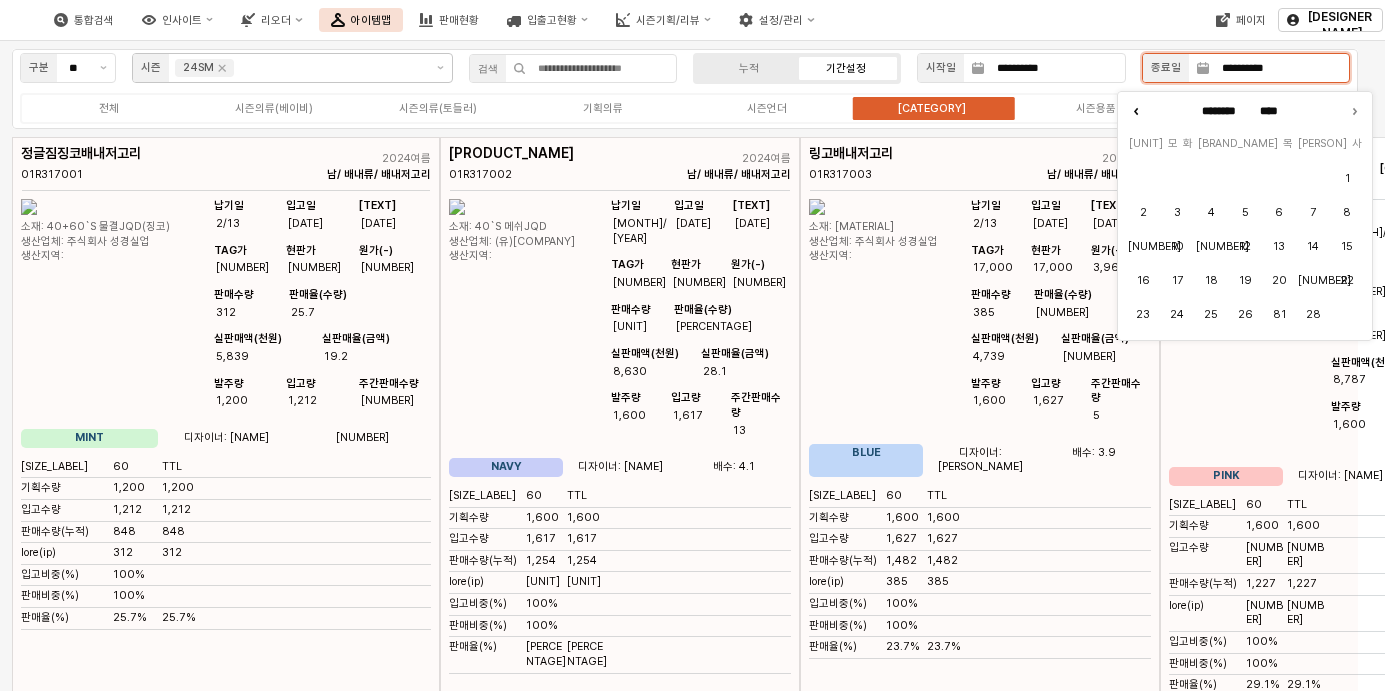 click at bounding box center (1136, 111) 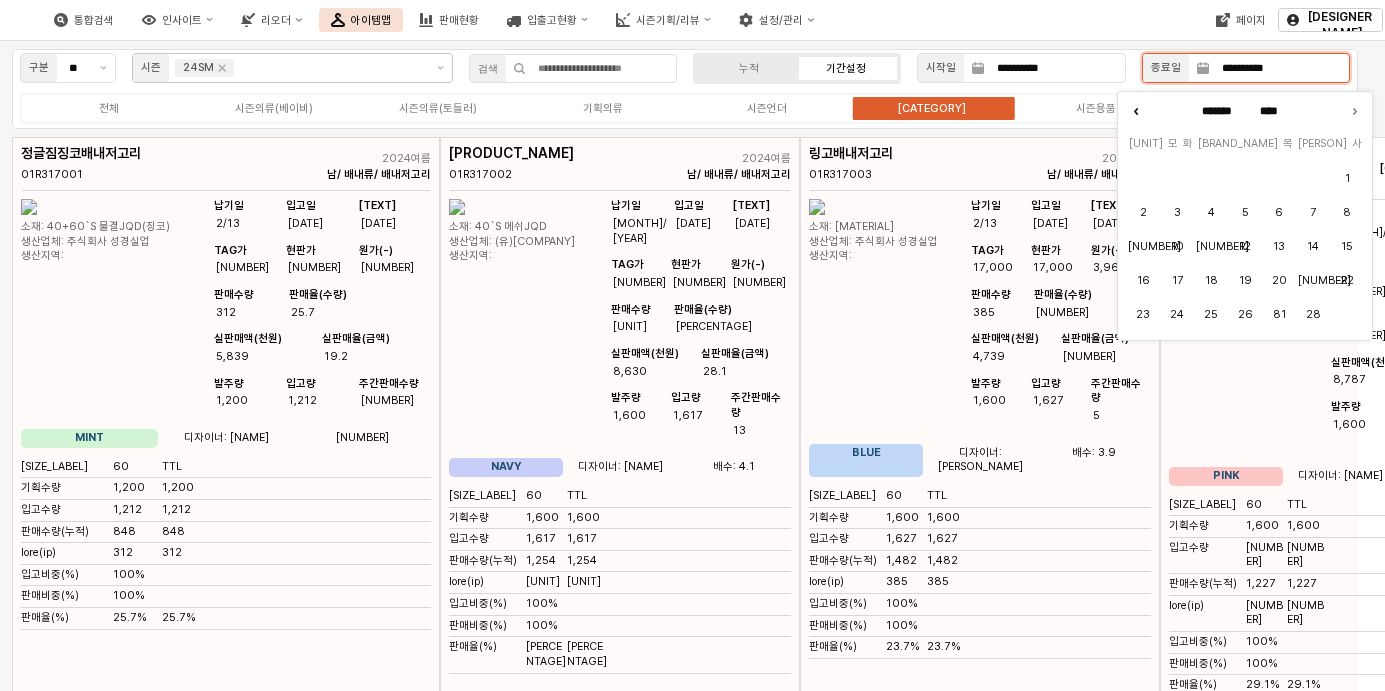 click at bounding box center (1136, 111) 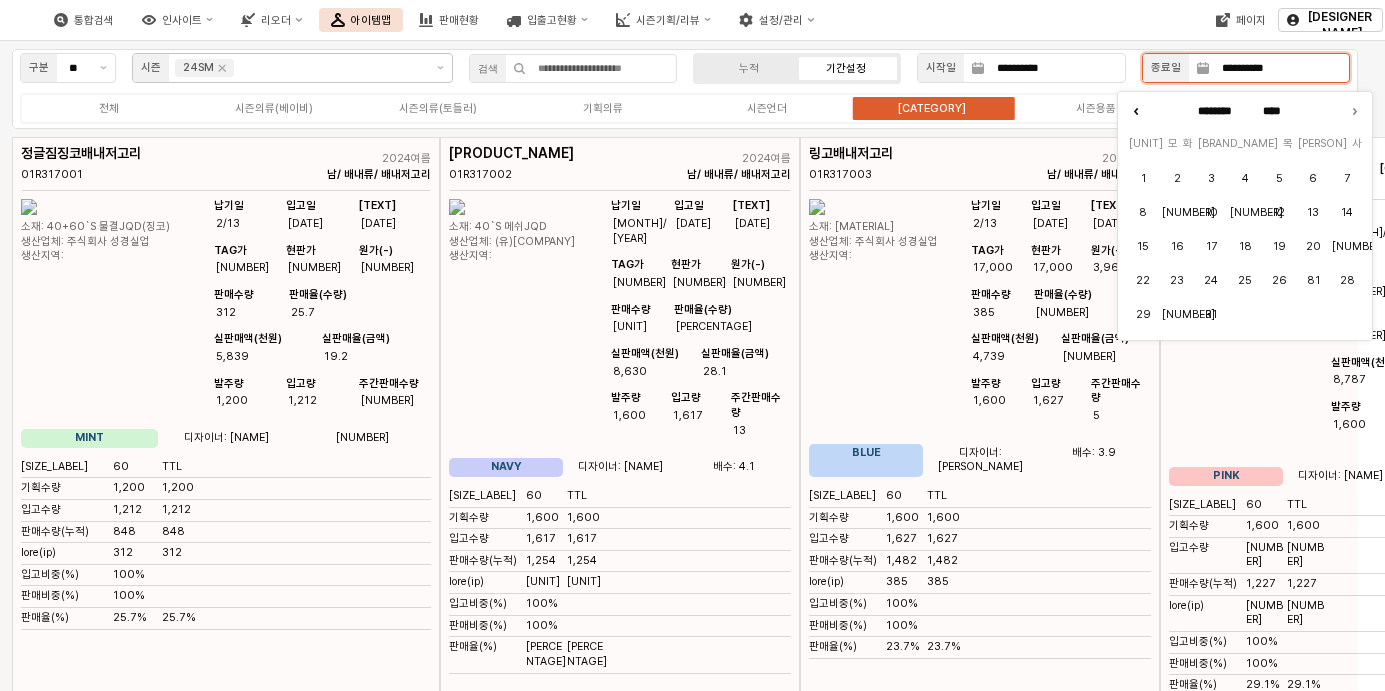click at bounding box center (1136, 111) 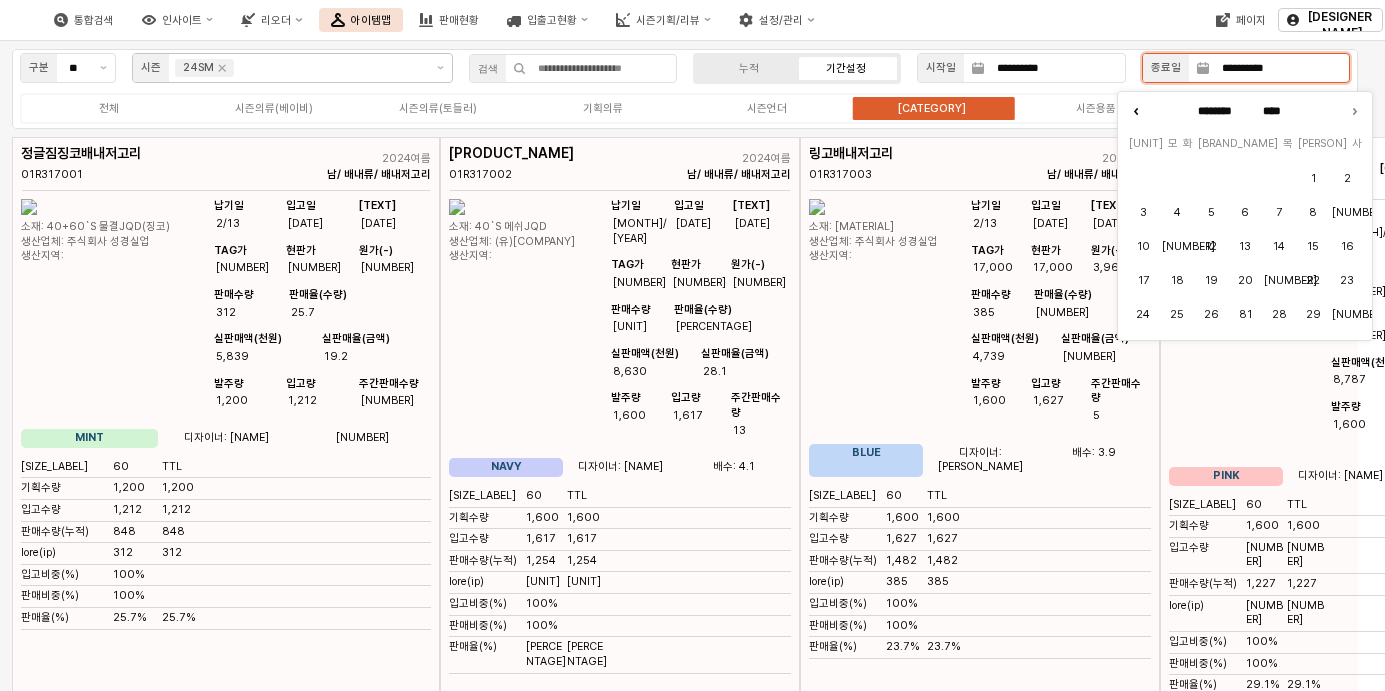 click at bounding box center (1136, 111) 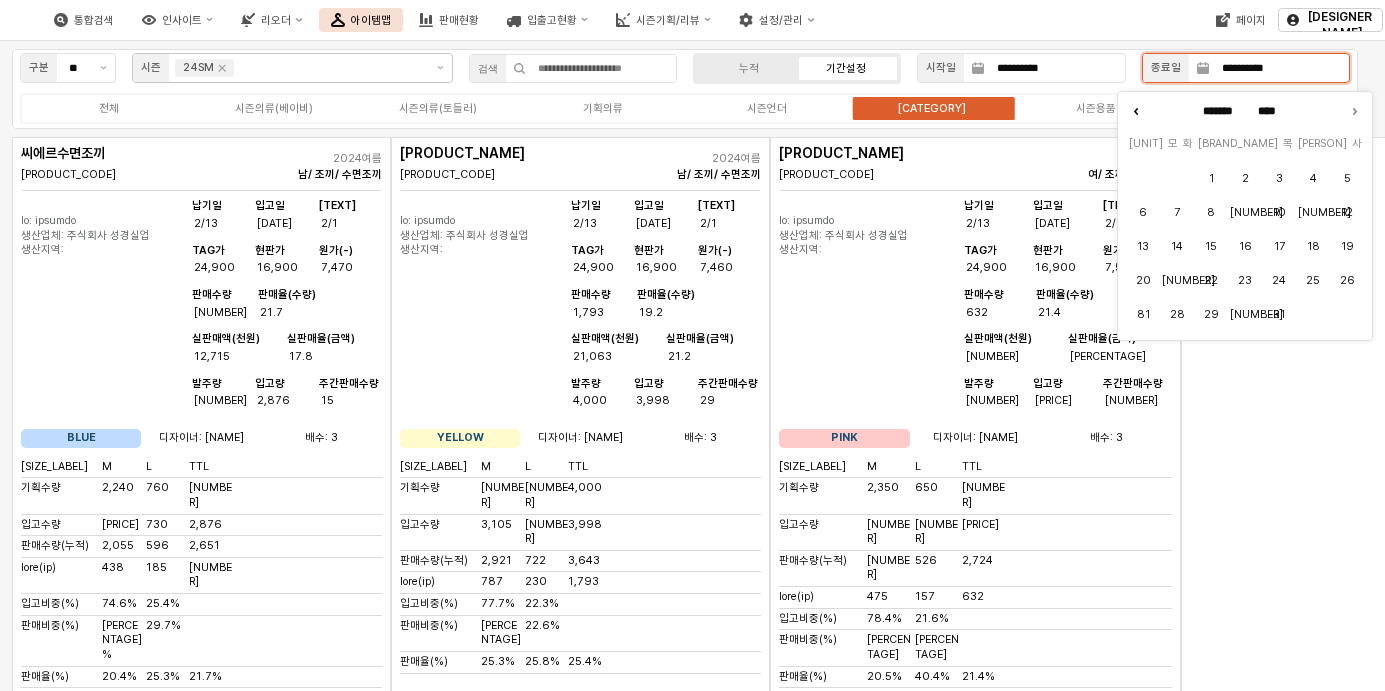 click at bounding box center [1136, 111] 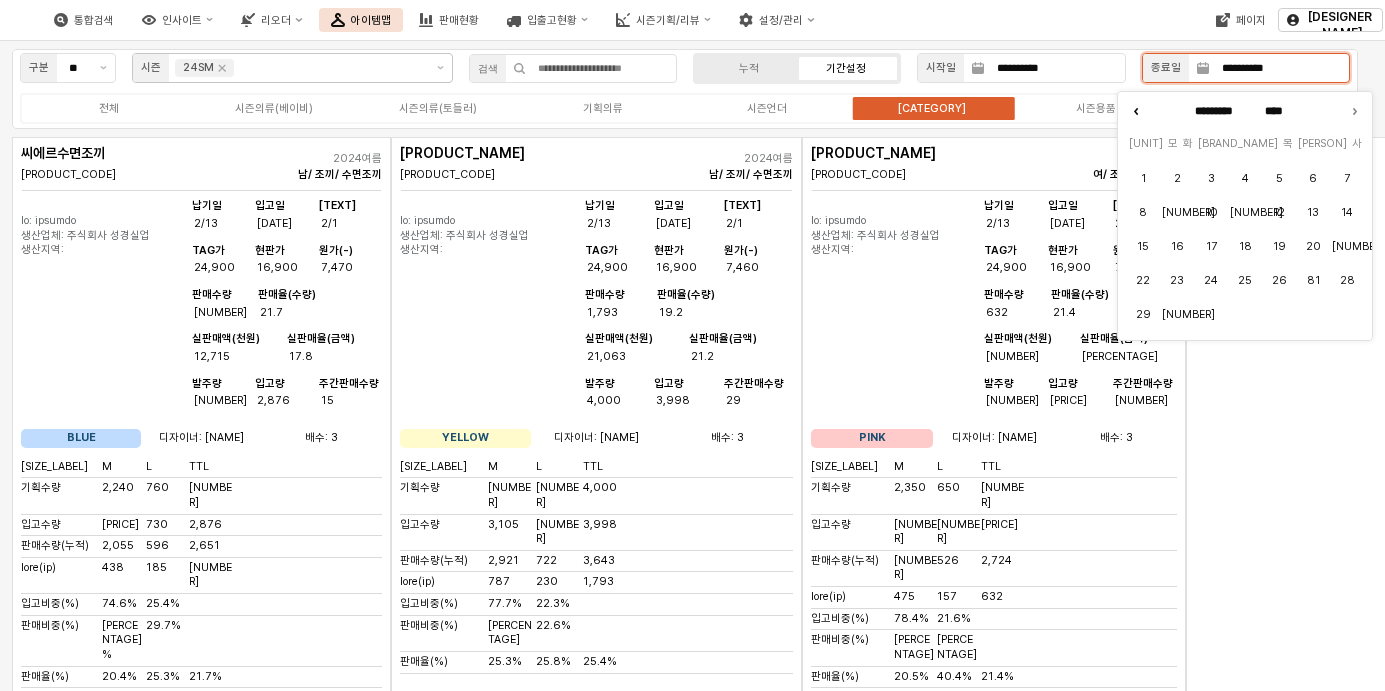 click at bounding box center [1136, 111] 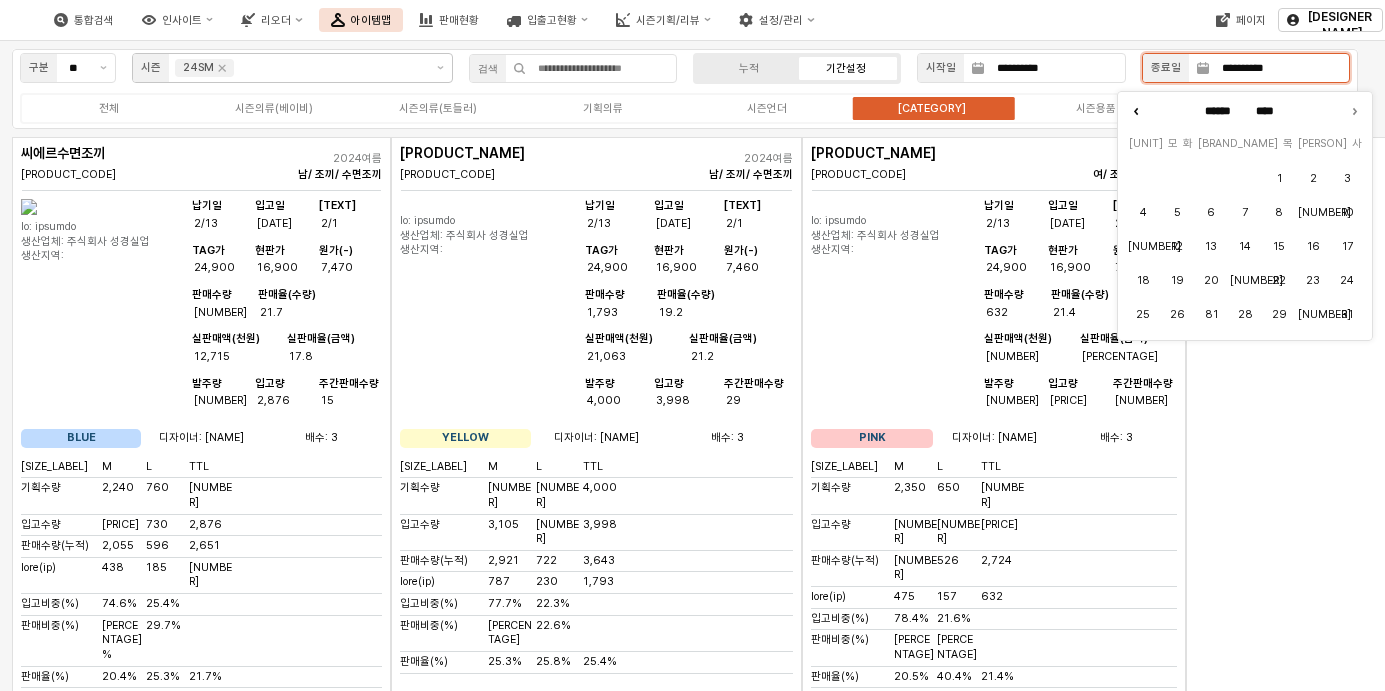 click at bounding box center [1136, 111] 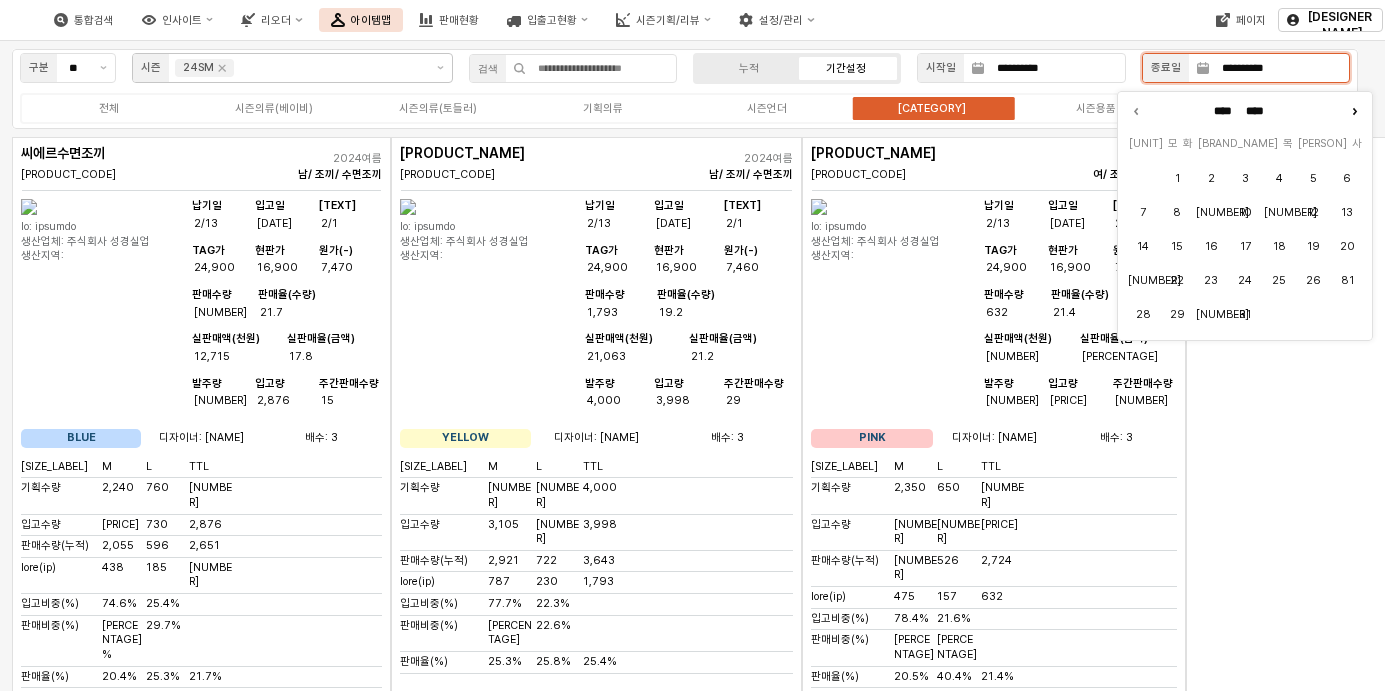 click at bounding box center [1355, 111] 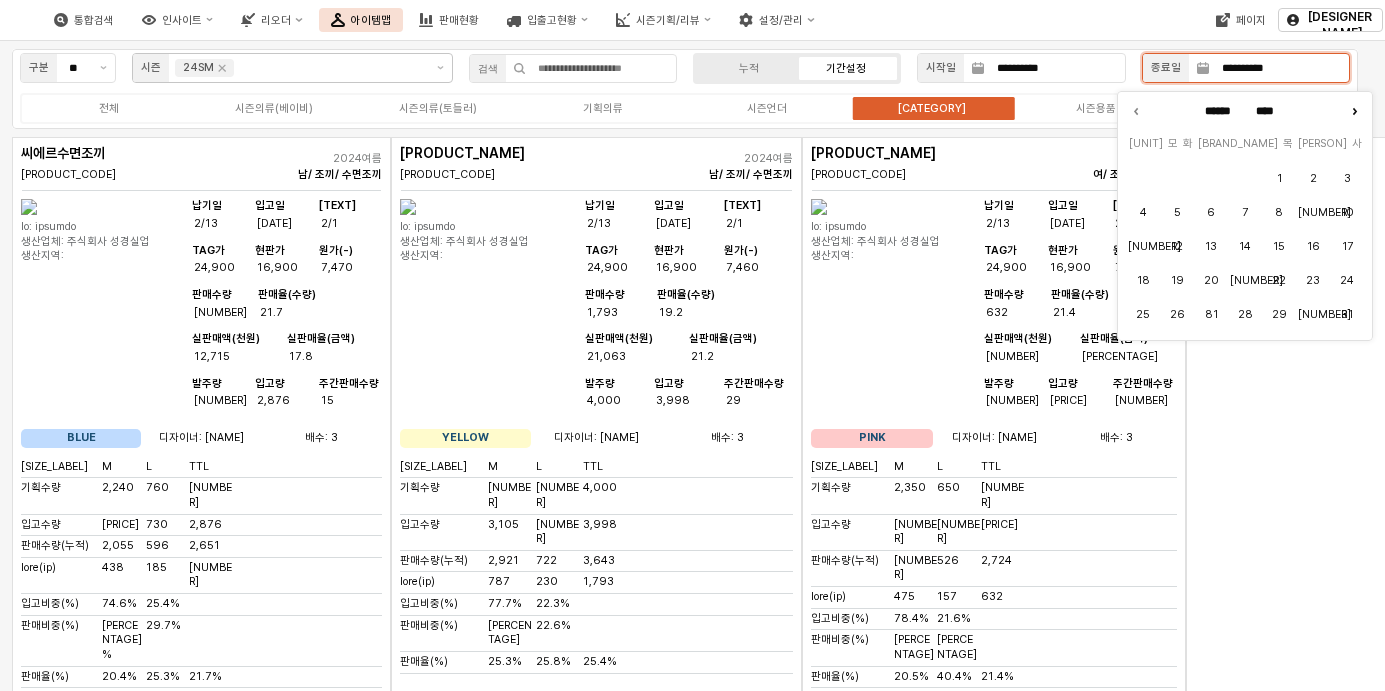 click at bounding box center (1355, 111) 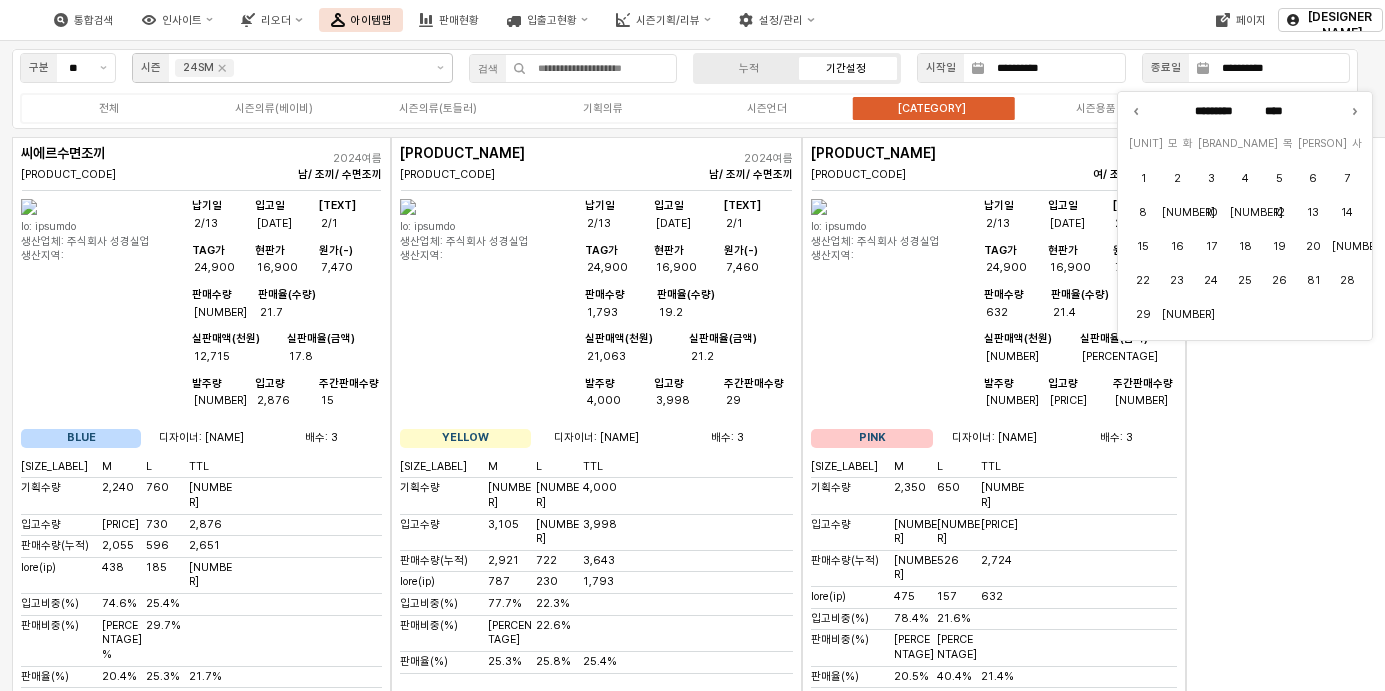 click on "페이지" at bounding box center [1154, 20] 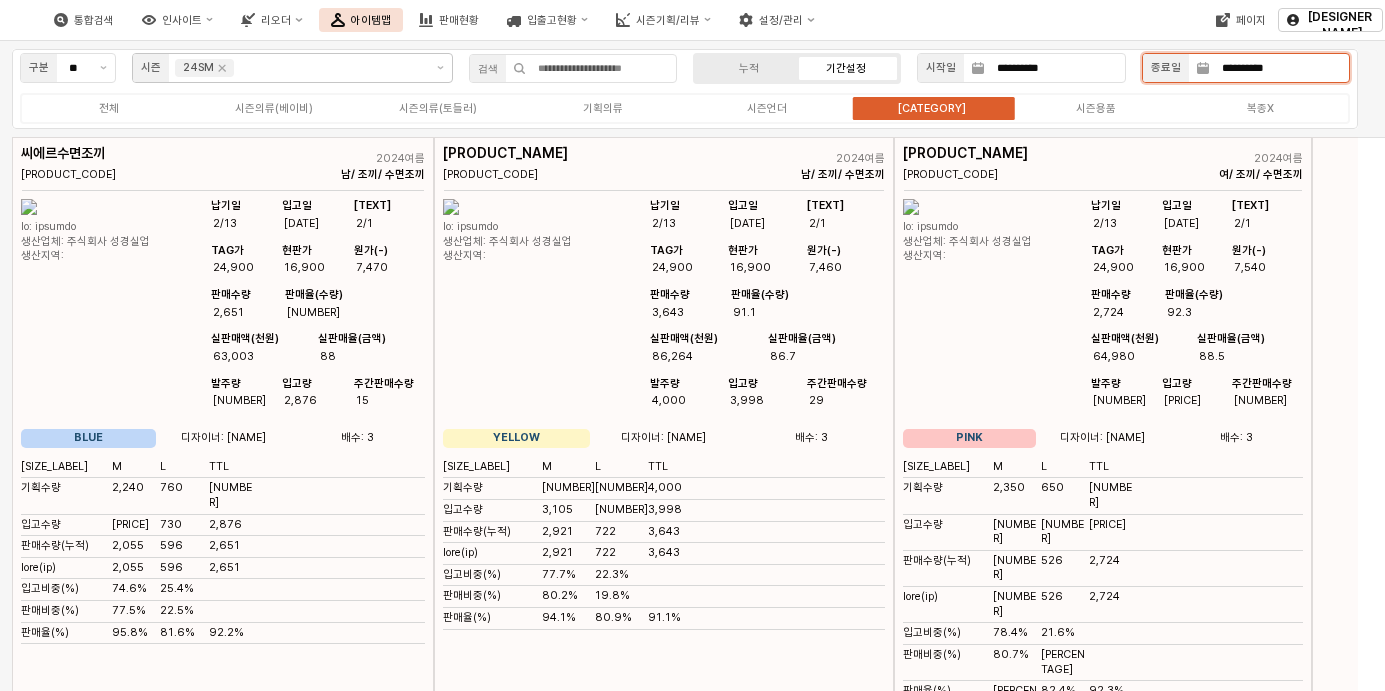 click on "**********" at bounding box center (1279, 68) 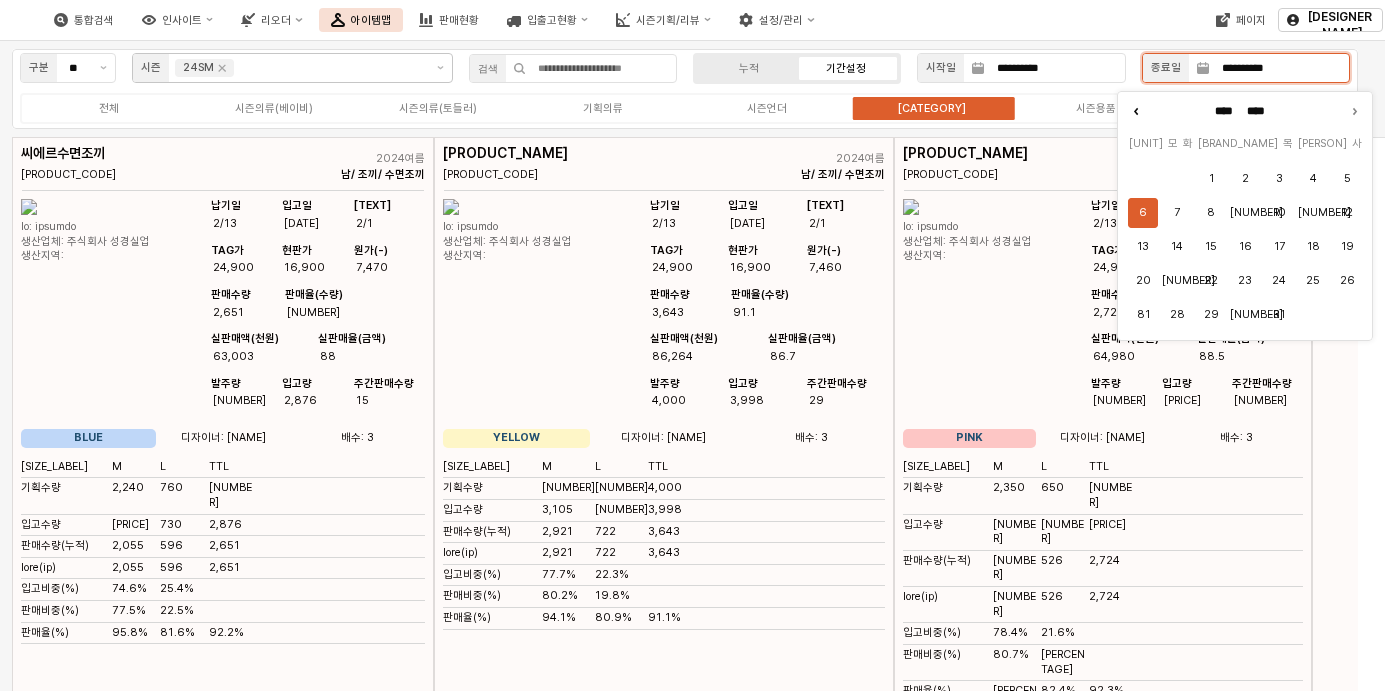 click at bounding box center (1136, 111) 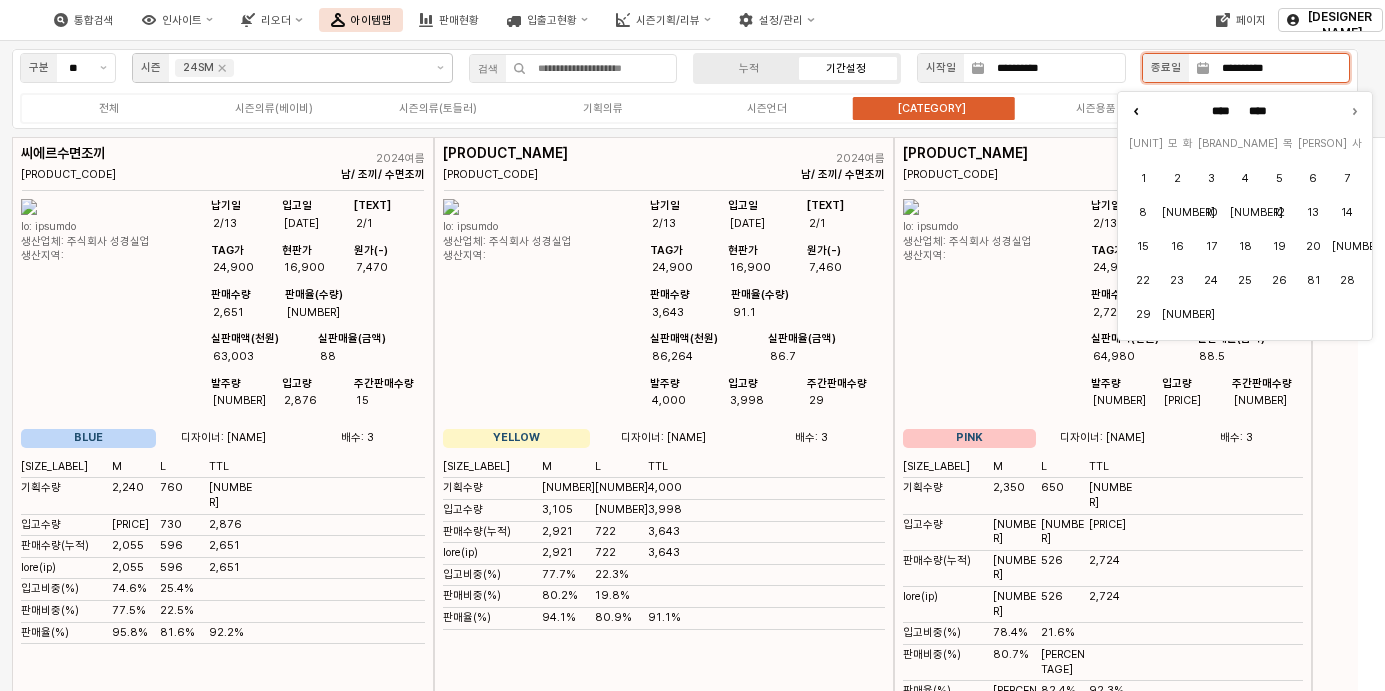 click at bounding box center [1136, 111] 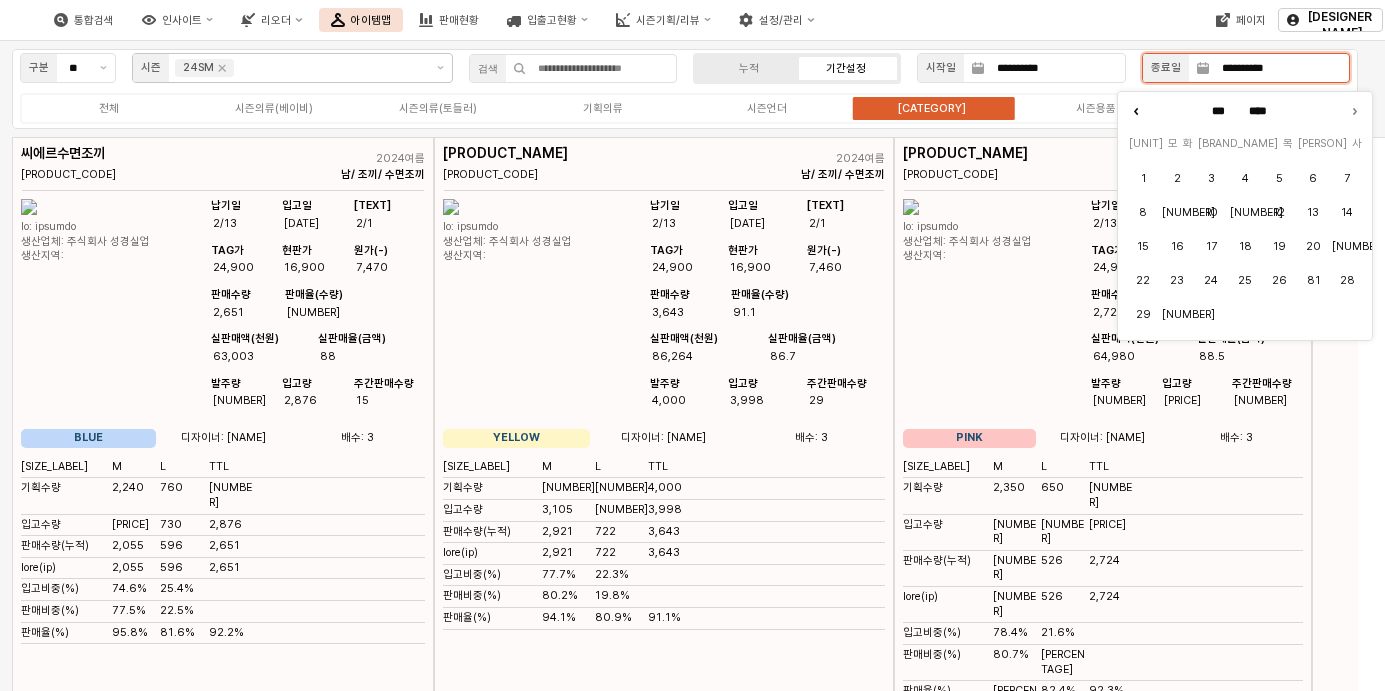 click at bounding box center (1136, 111) 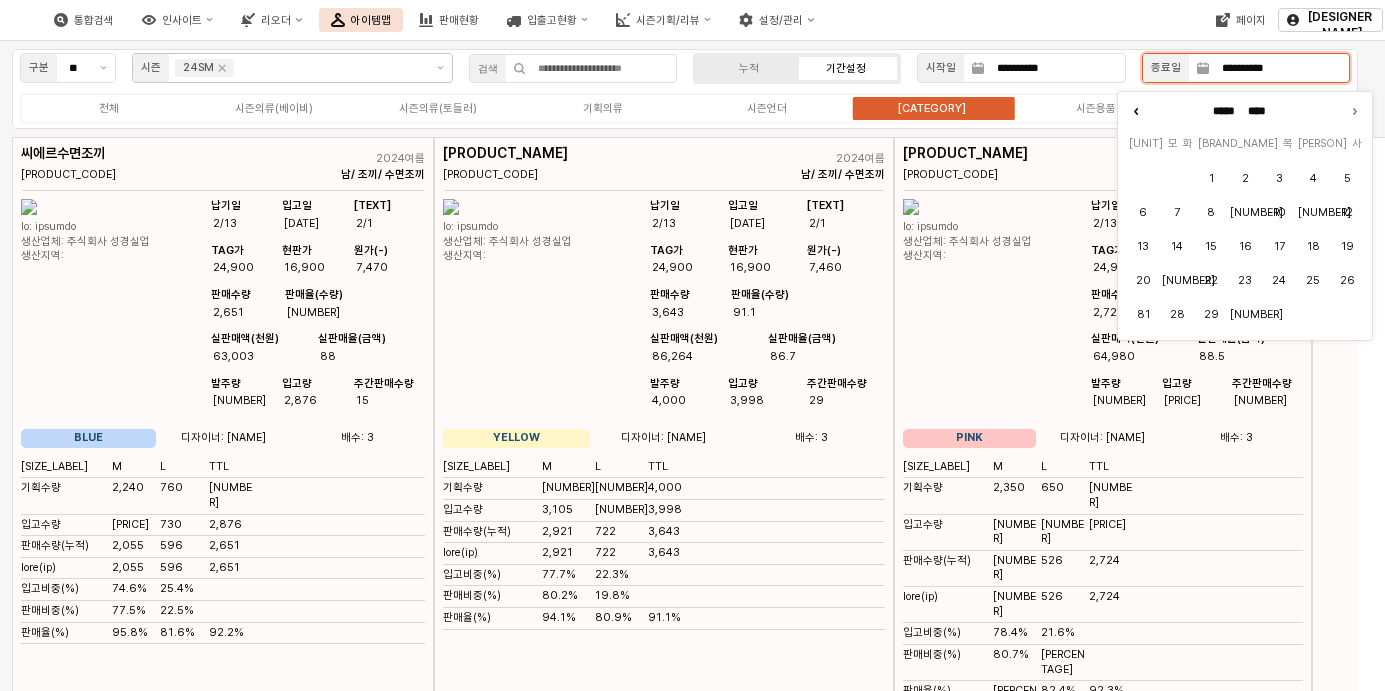 click at bounding box center (1136, 111) 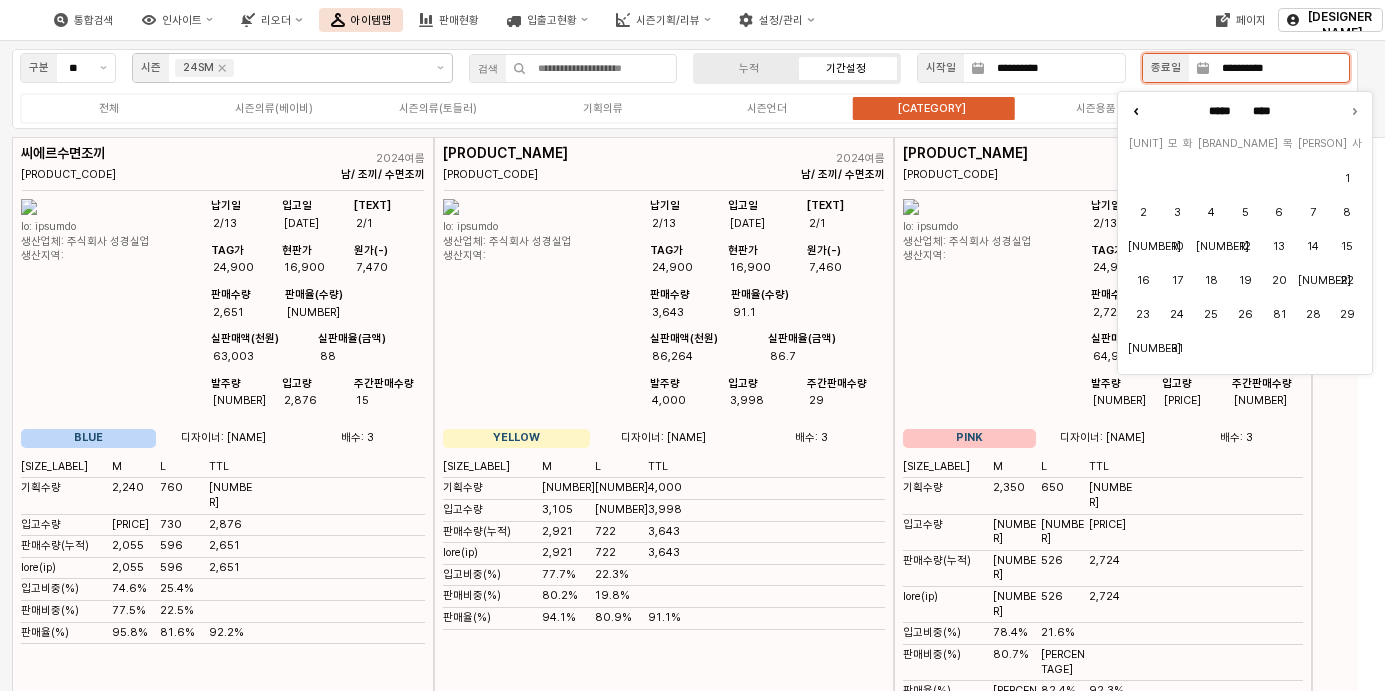 click at bounding box center [1136, 111] 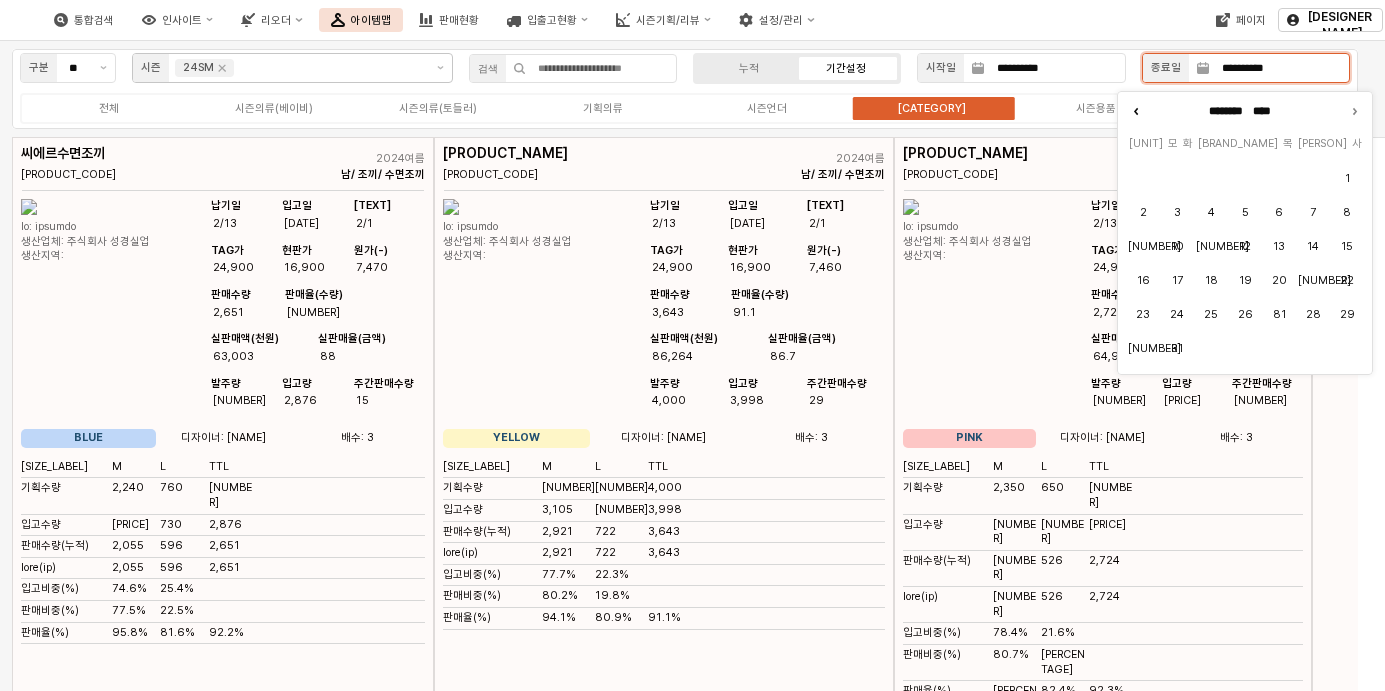 click at bounding box center [1136, 111] 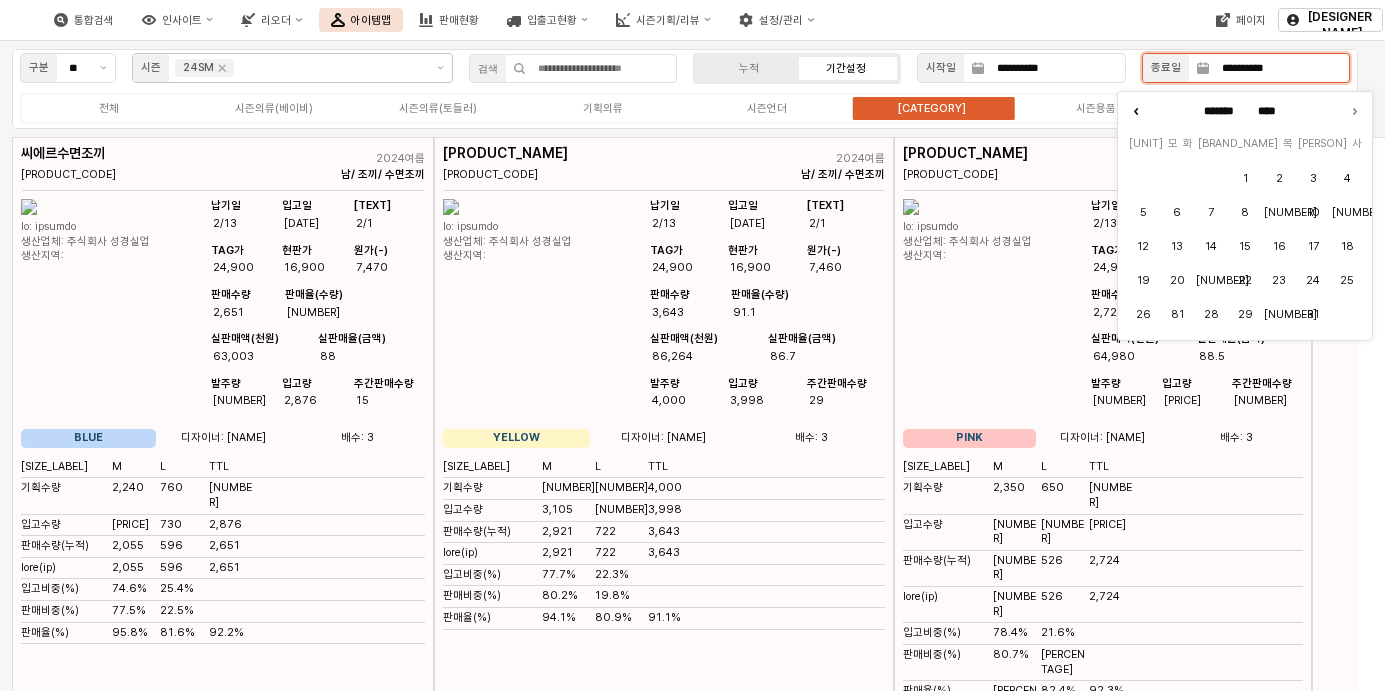 click at bounding box center (1136, 111) 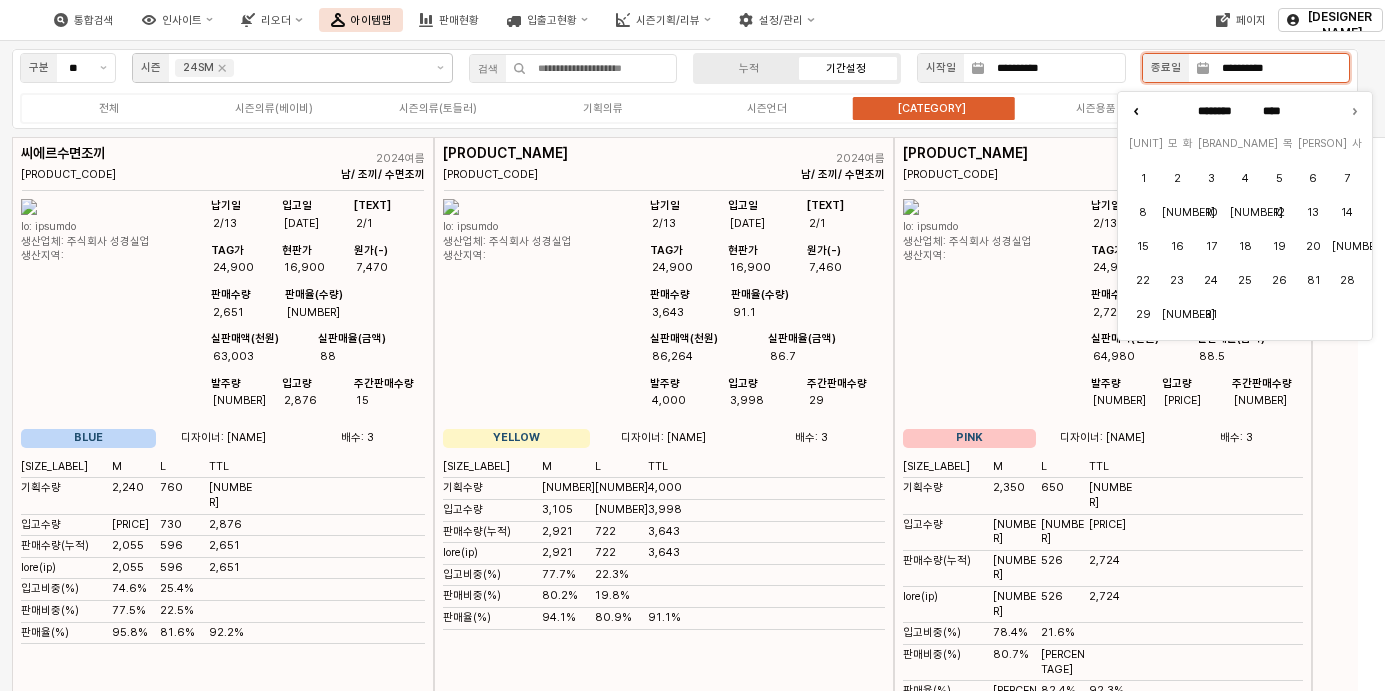 click at bounding box center [1136, 111] 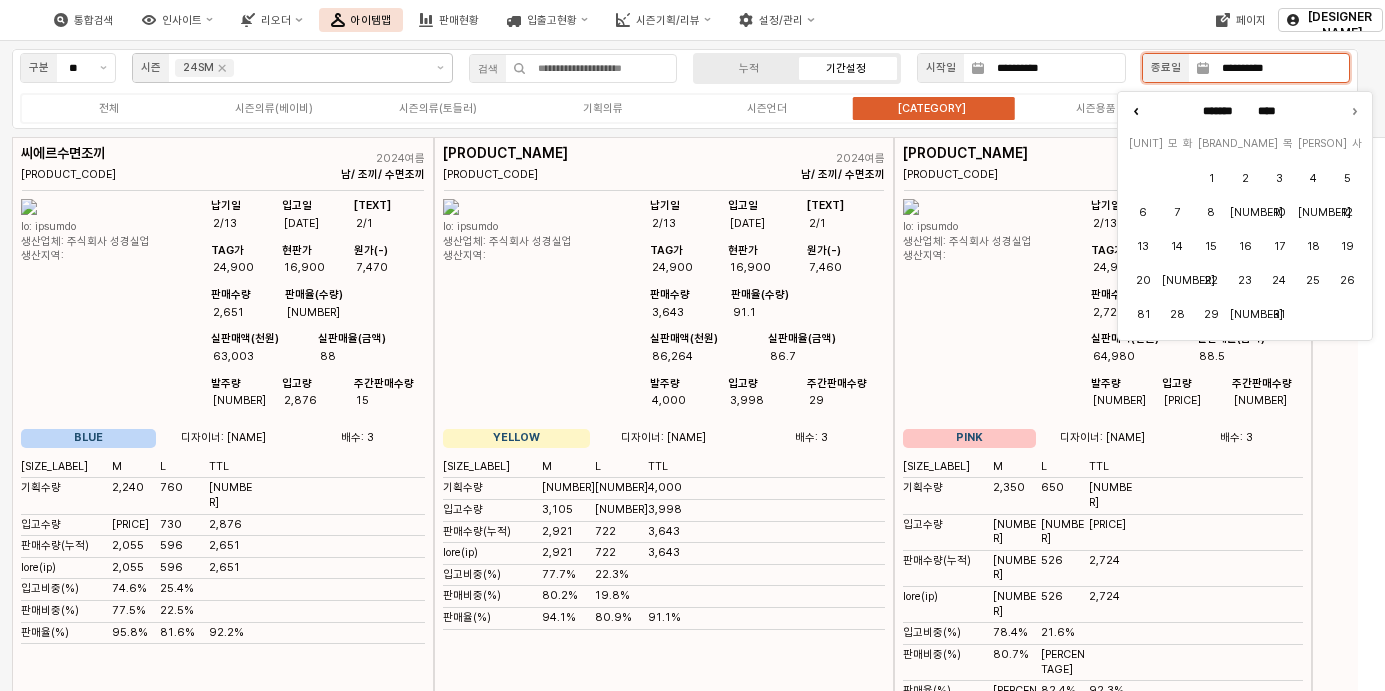 click at bounding box center [1136, 111] 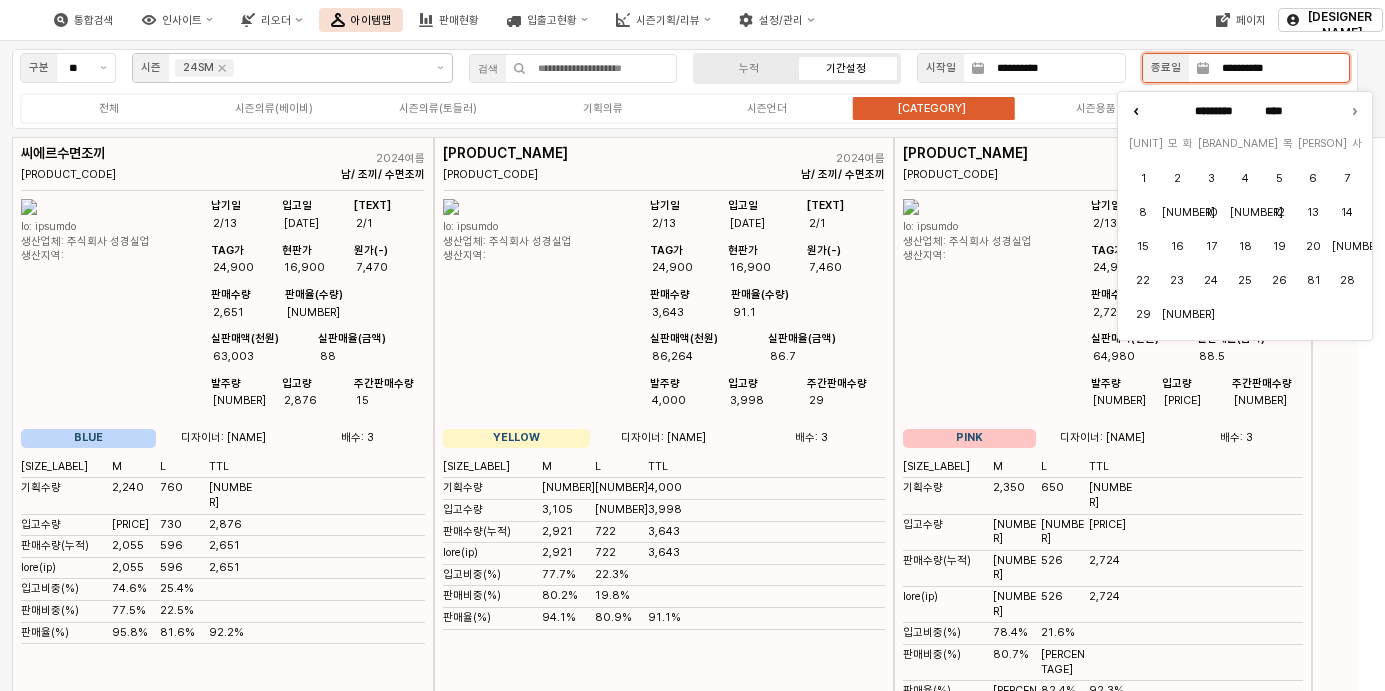 click at bounding box center [1136, 111] 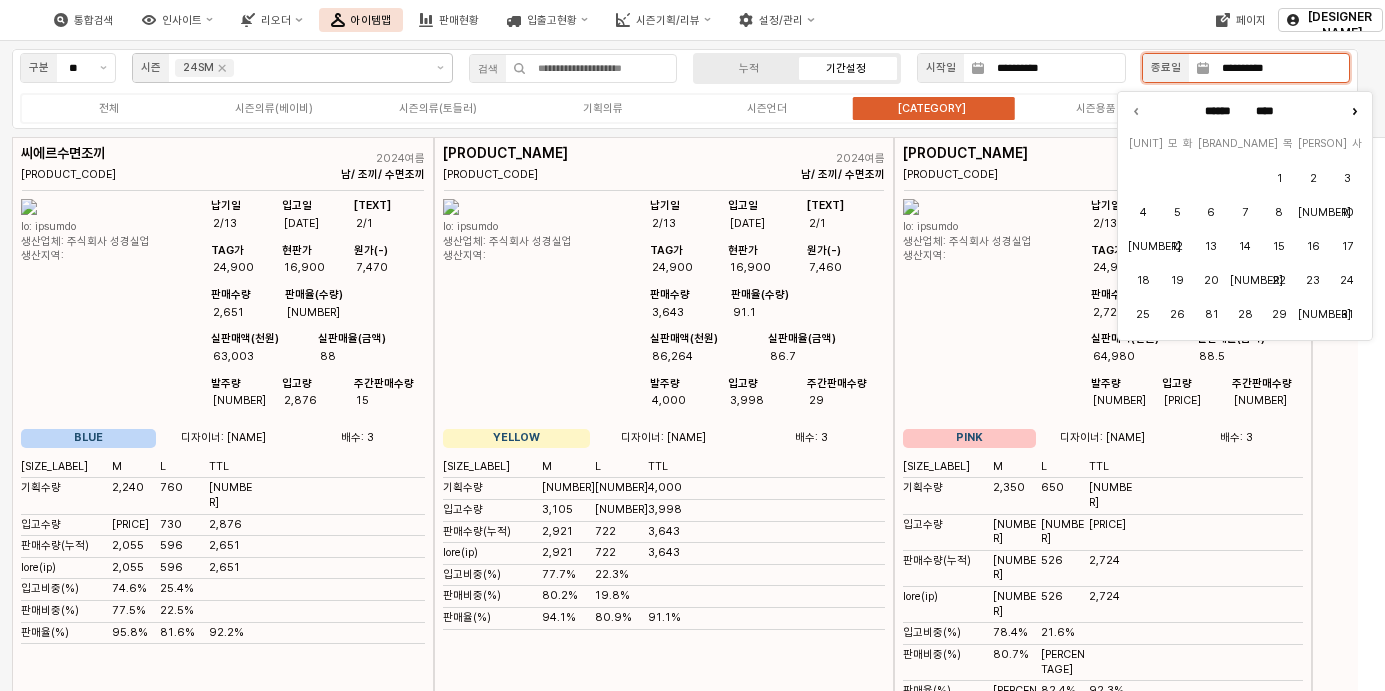 click at bounding box center [1354, 111] 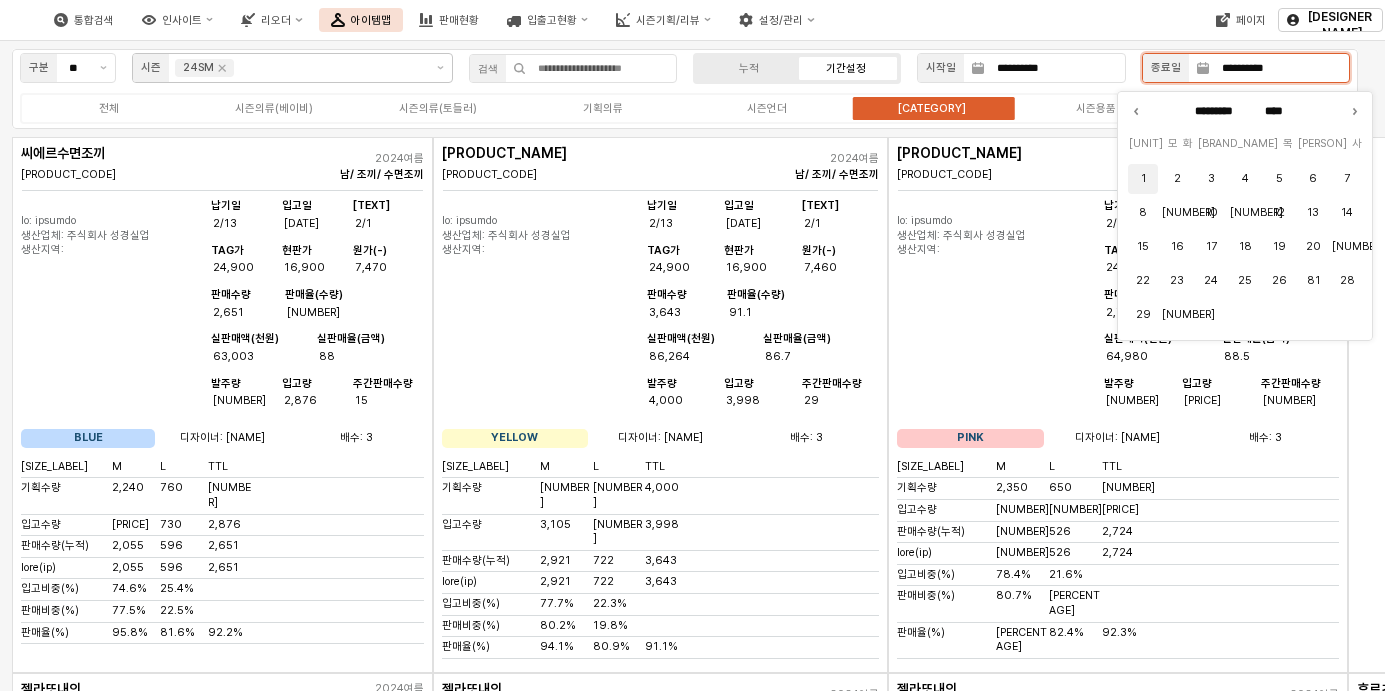 click on "1" at bounding box center (1143, 179) 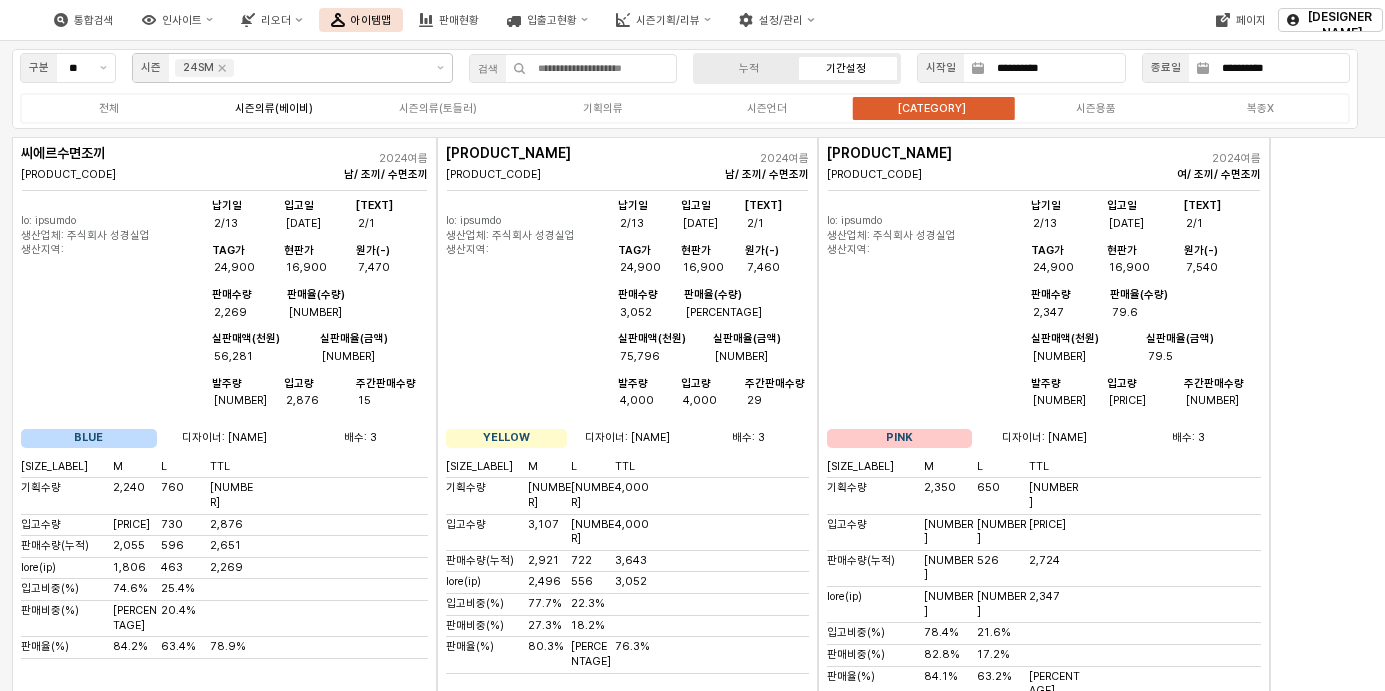 click on "시즌의류(베이비)" at bounding box center [274, 108] 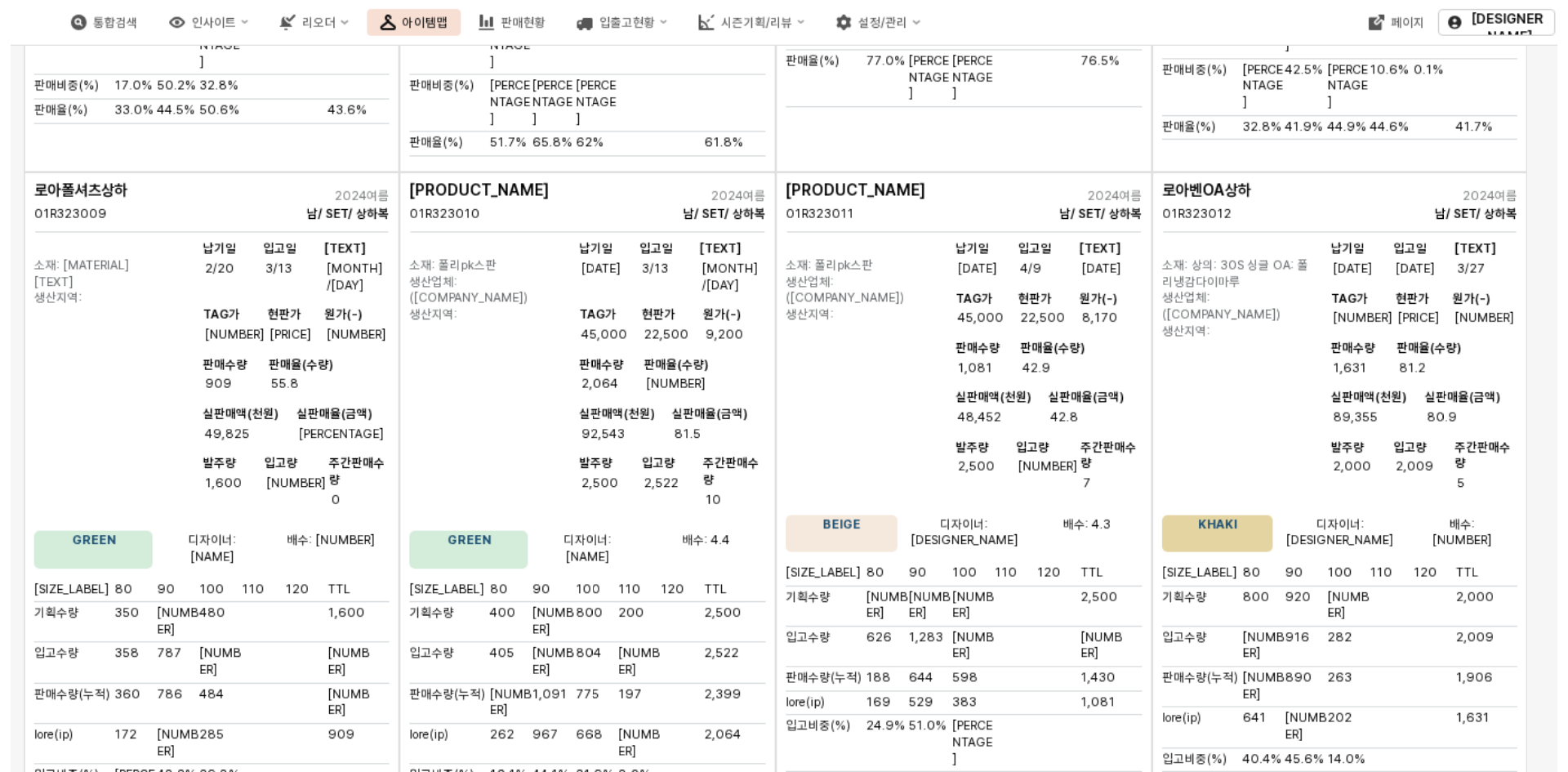 scroll, scrollTop: 1634, scrollLeft: 0, axis: vertical 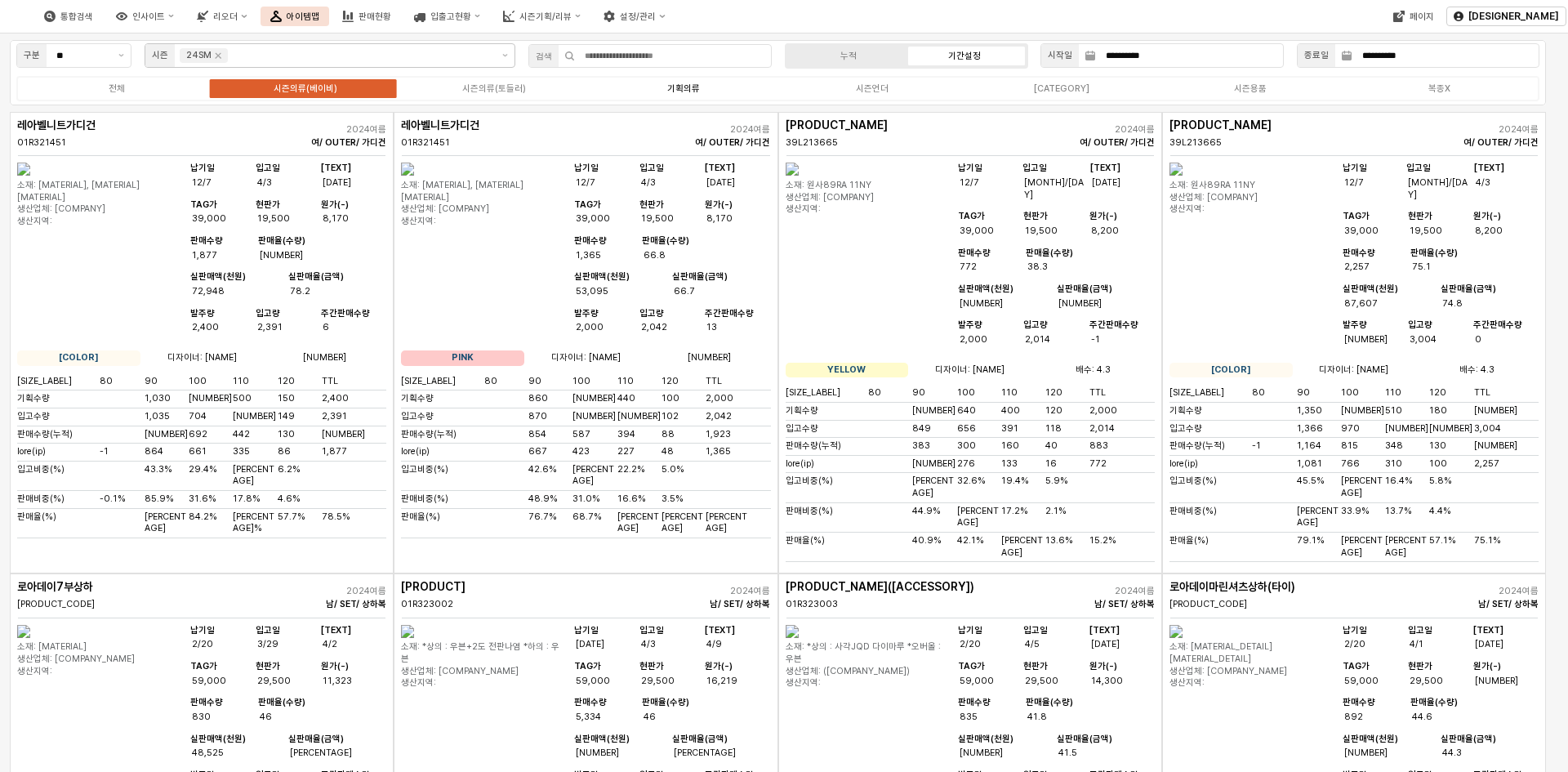 click on "기획의류" at bounding box center (684, 88) 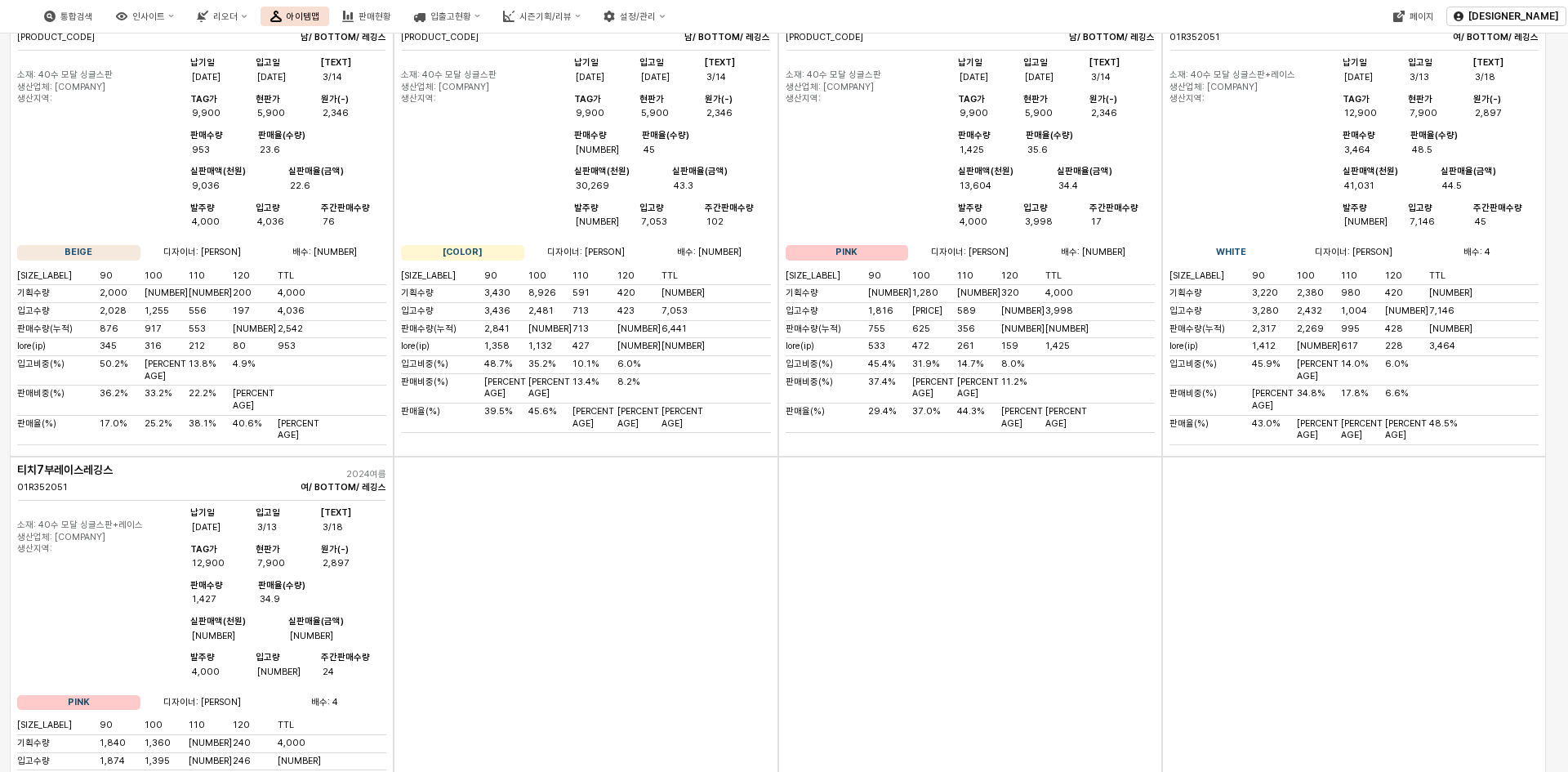 scroll, scrollTop: 4820, scrollLeft: 0, axis: vertical 